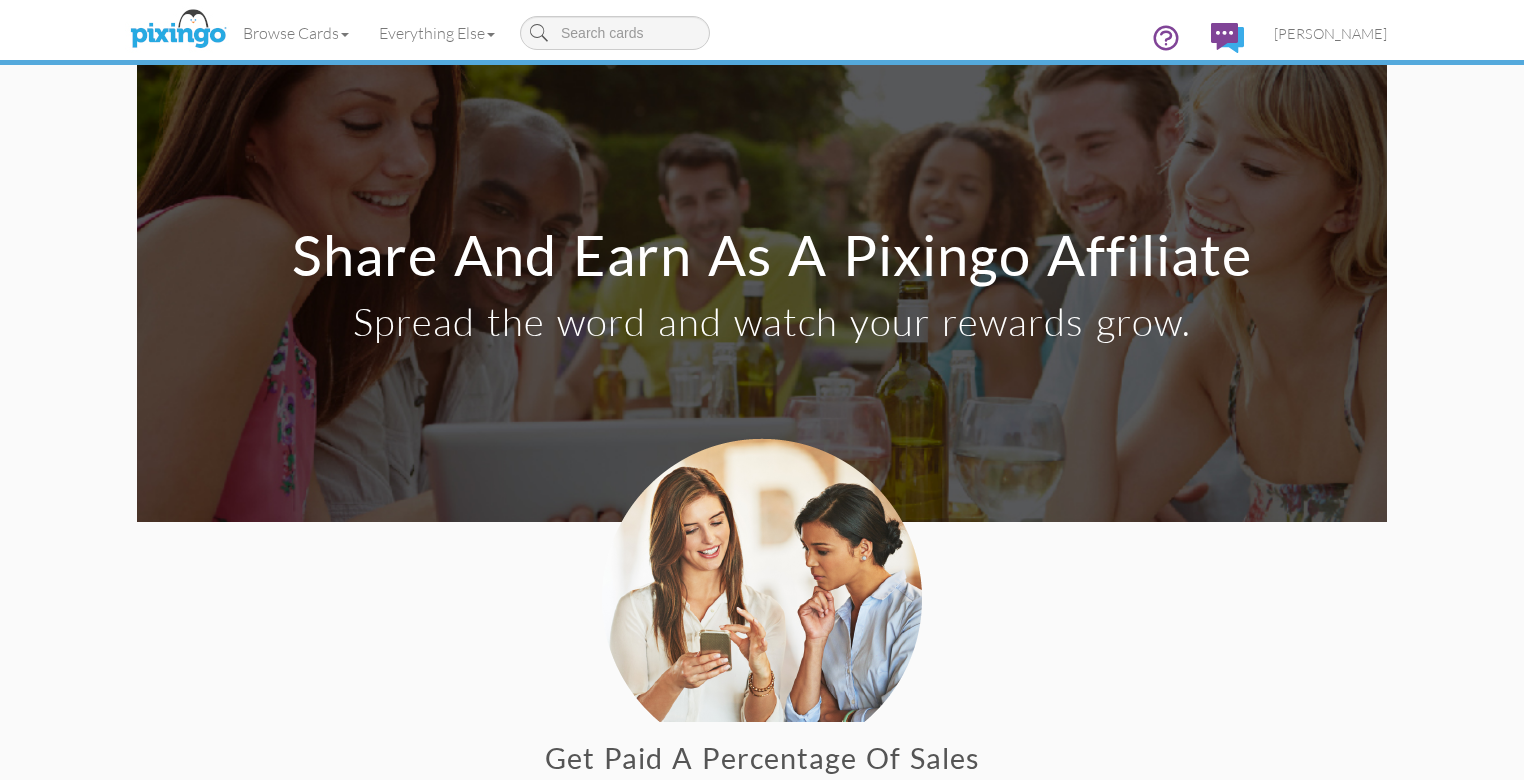 scroll, scrollTop: 585, scrollLeft: 0, axis: vertical 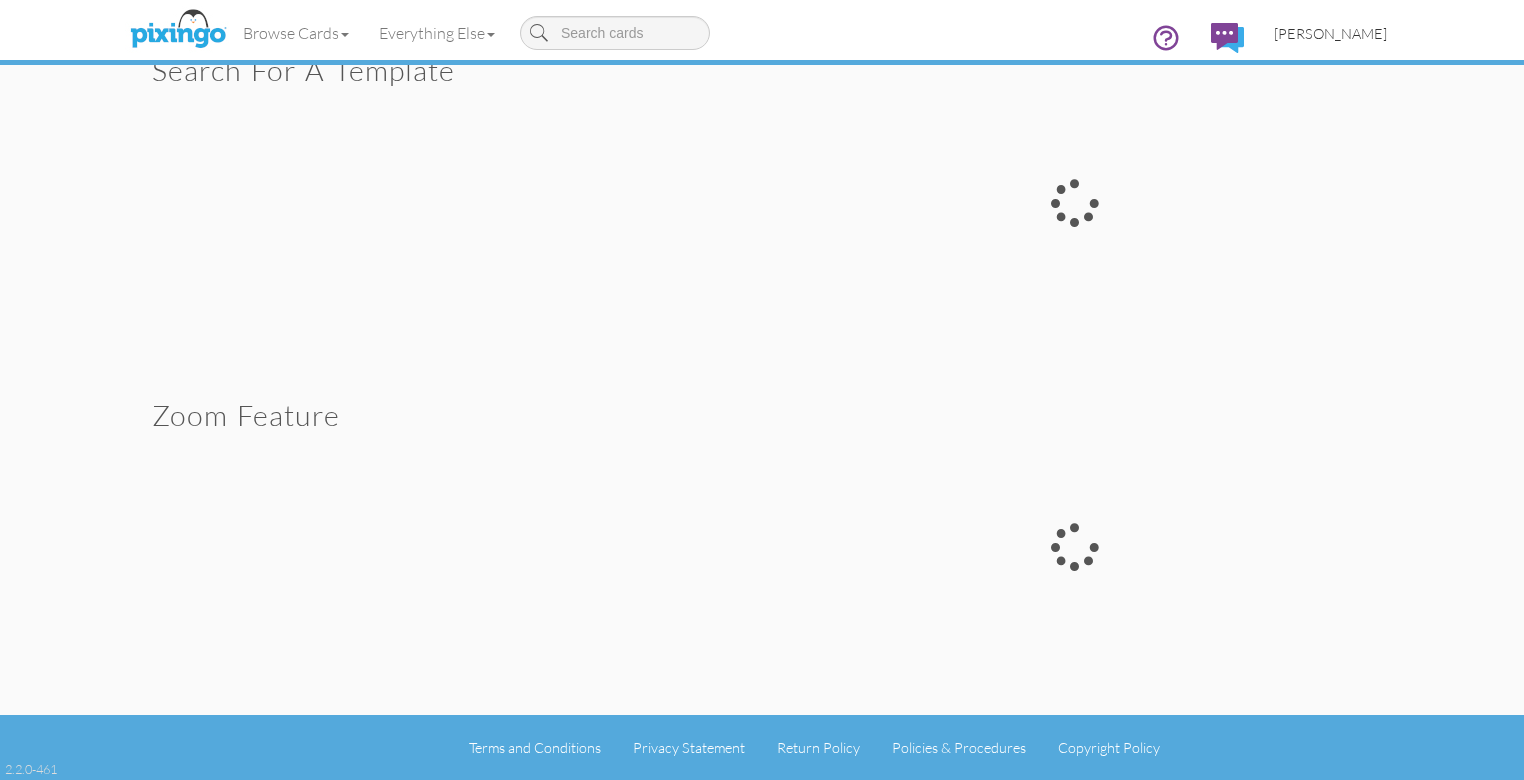 click on "[PERSON_NAME]" at bounding box center (1330, 33) 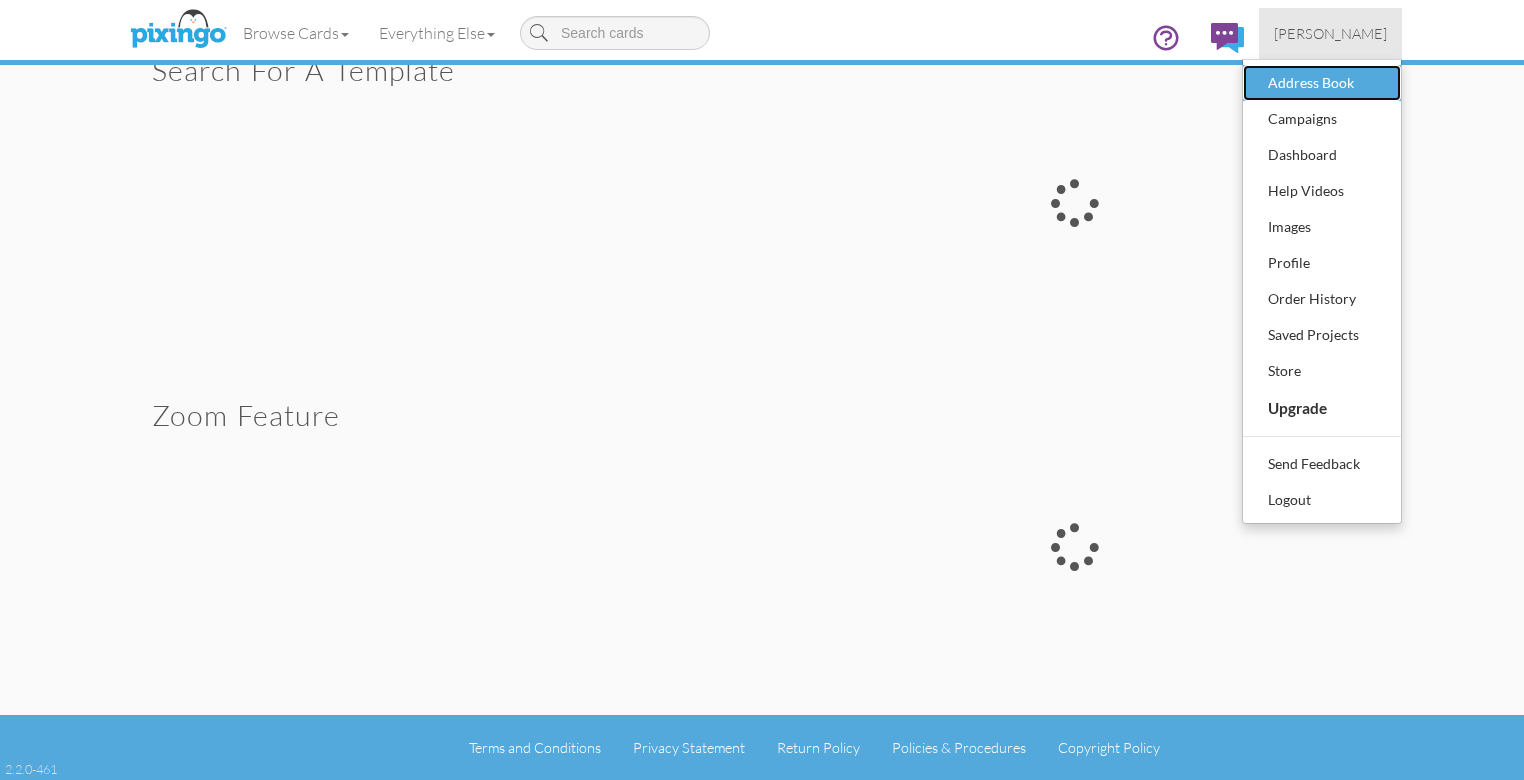 click on "Address Book" at bounding box center [1322, 83] 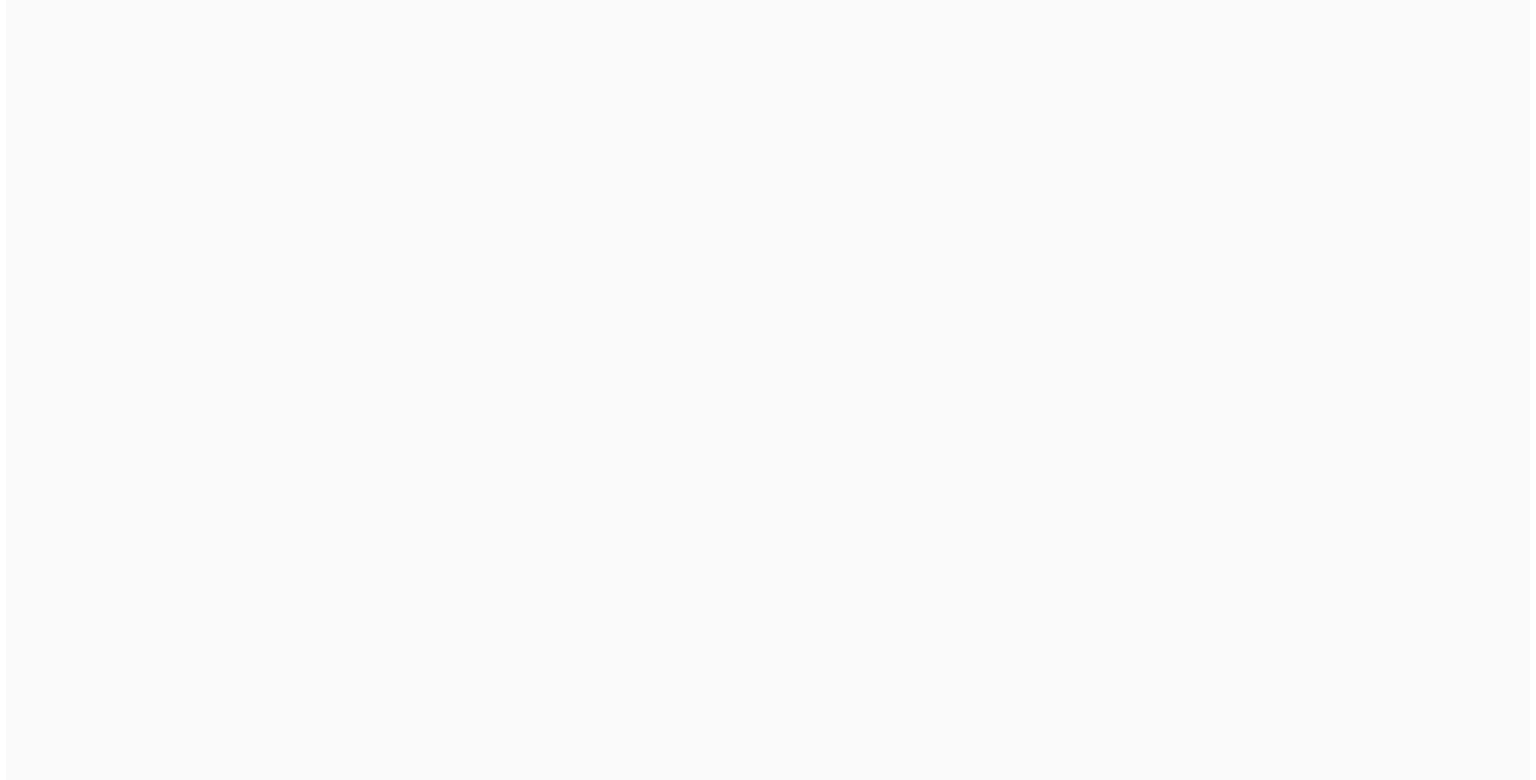scroll, scrollTop: 0, scrollLeft: 0, axis: both 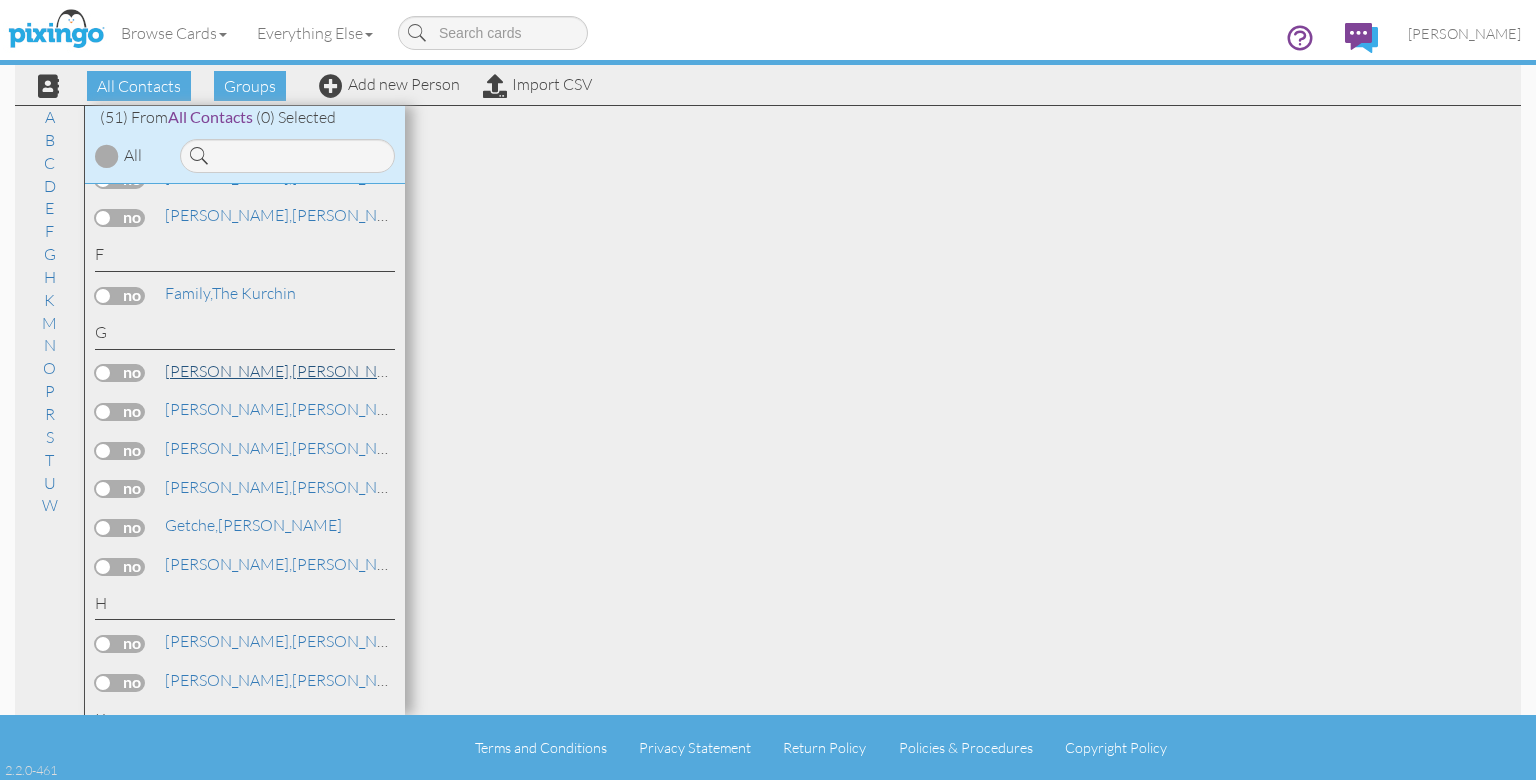click on "null" at bounding box center [433, 371] 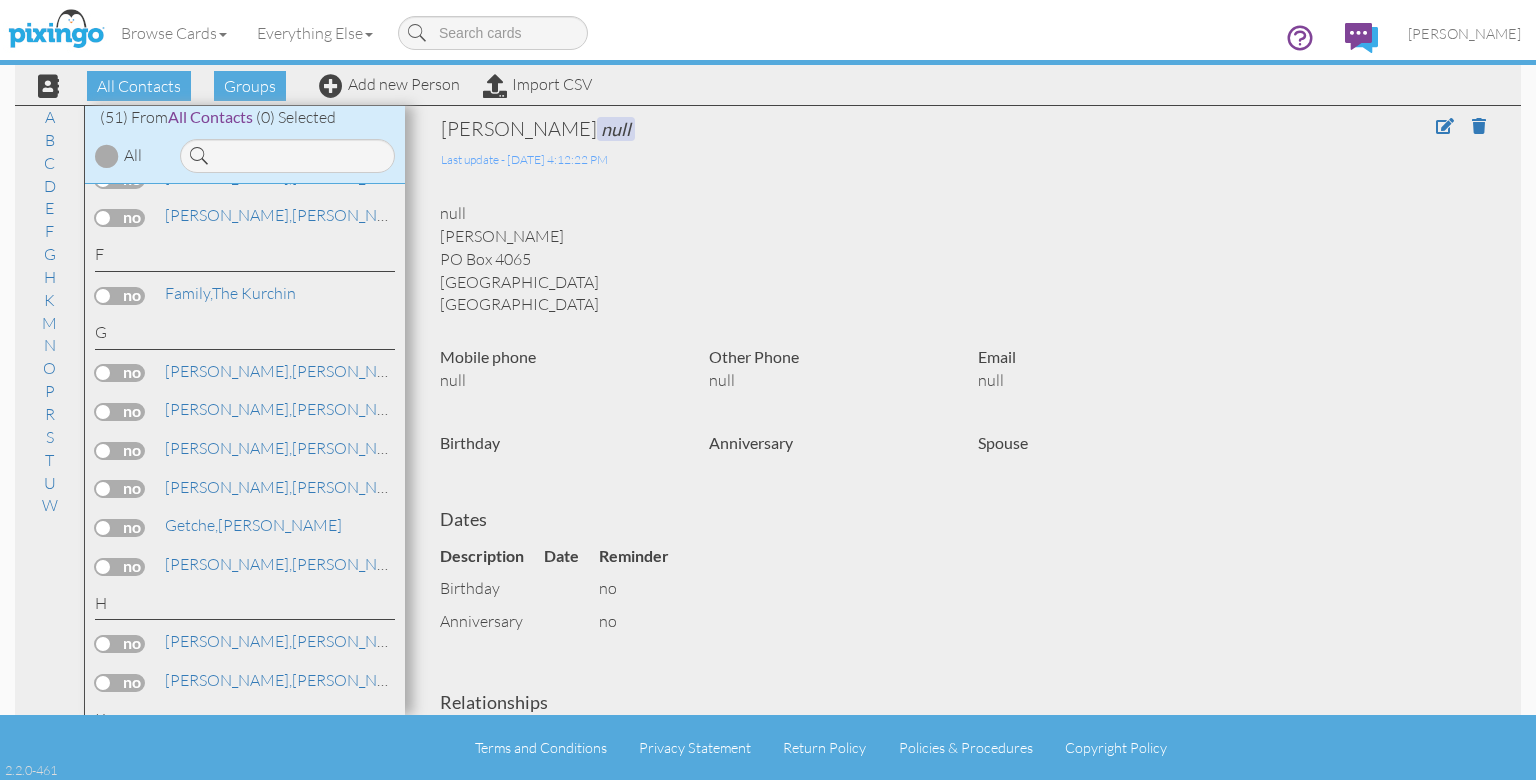 scroll, scrollTop: 0, scrollLeft: 0, axis: both 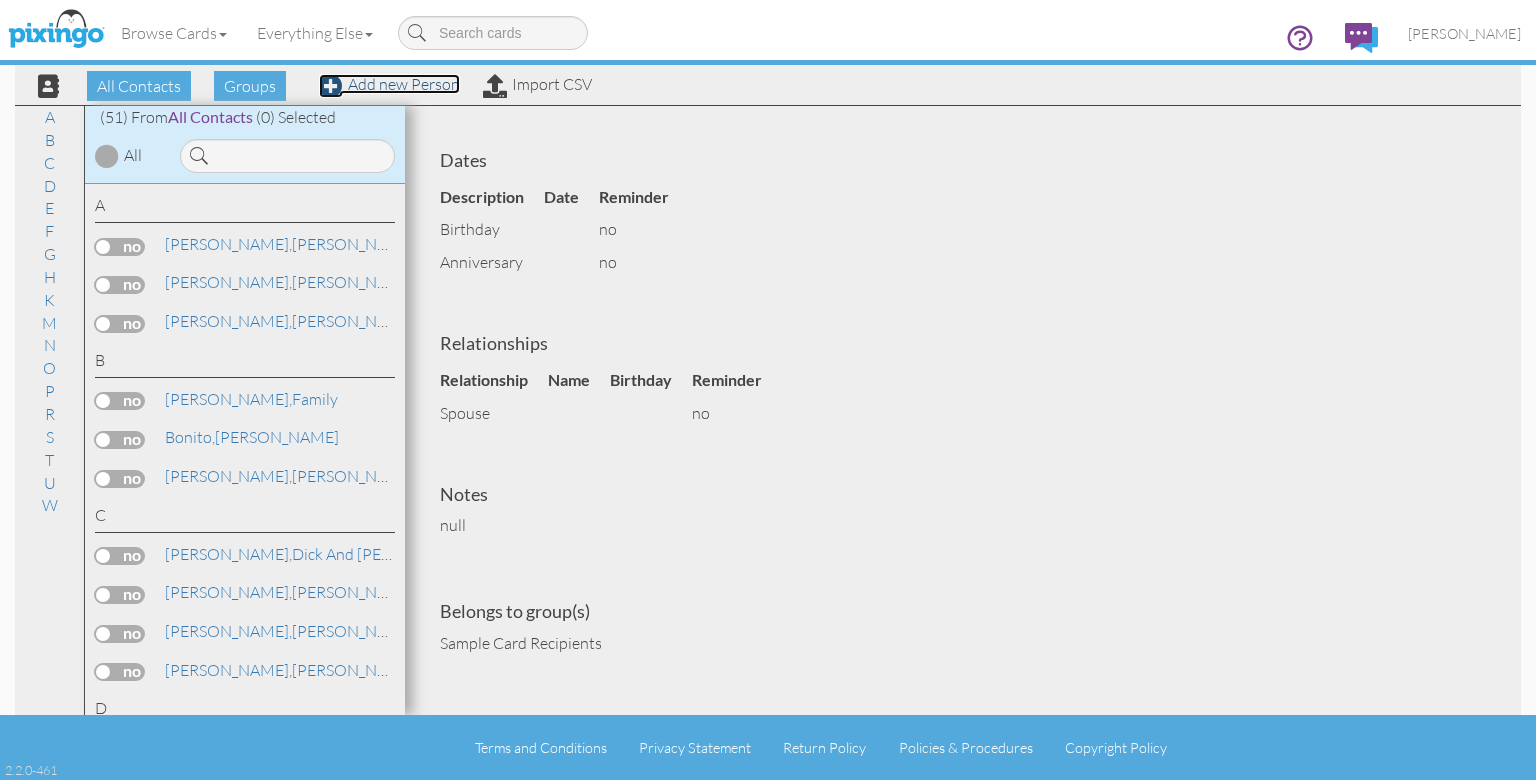 click on "Add new Person" at bounding box center [389, 84] 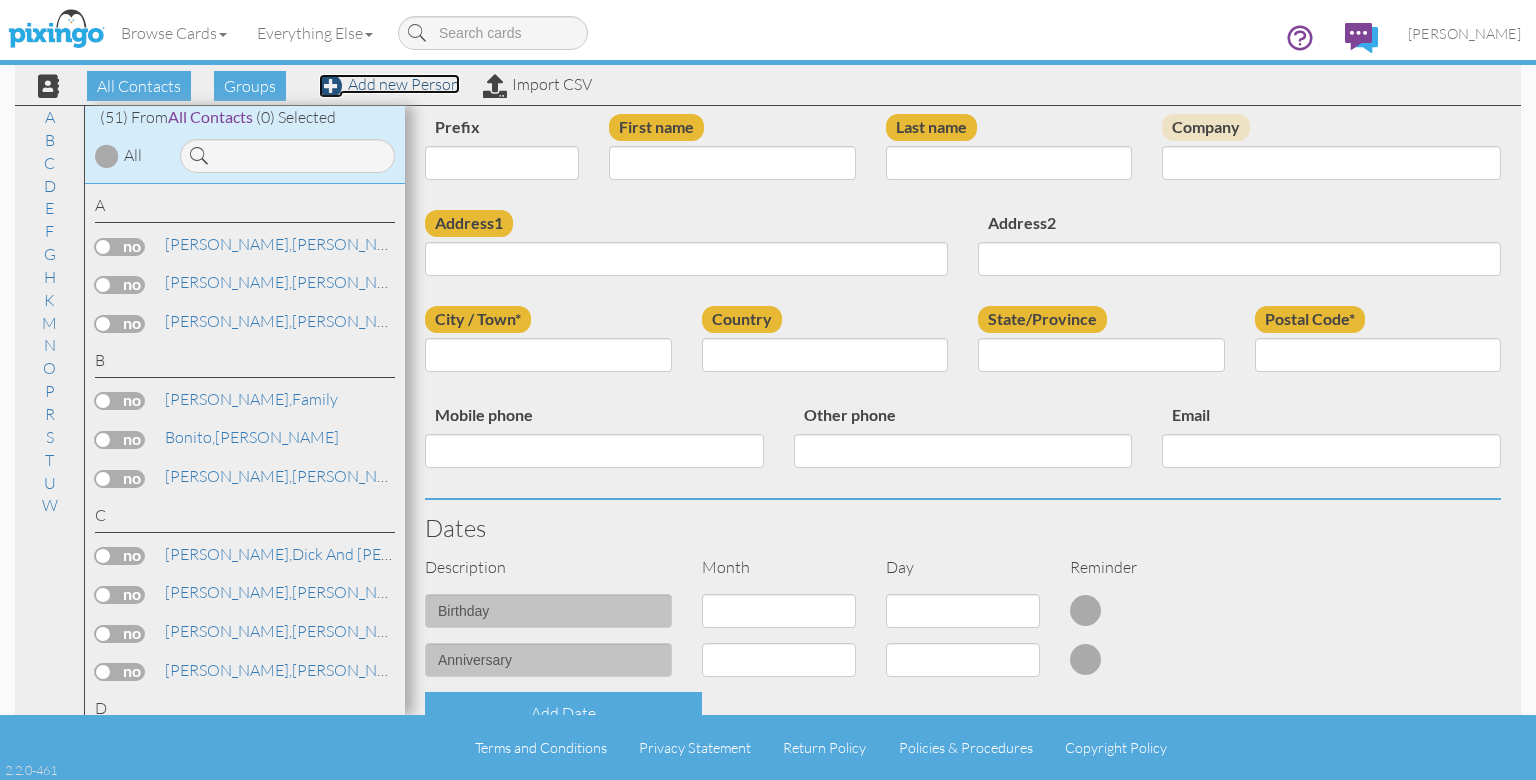 scroll, scrollTop: 0, scrollLeft: 0, axis: both 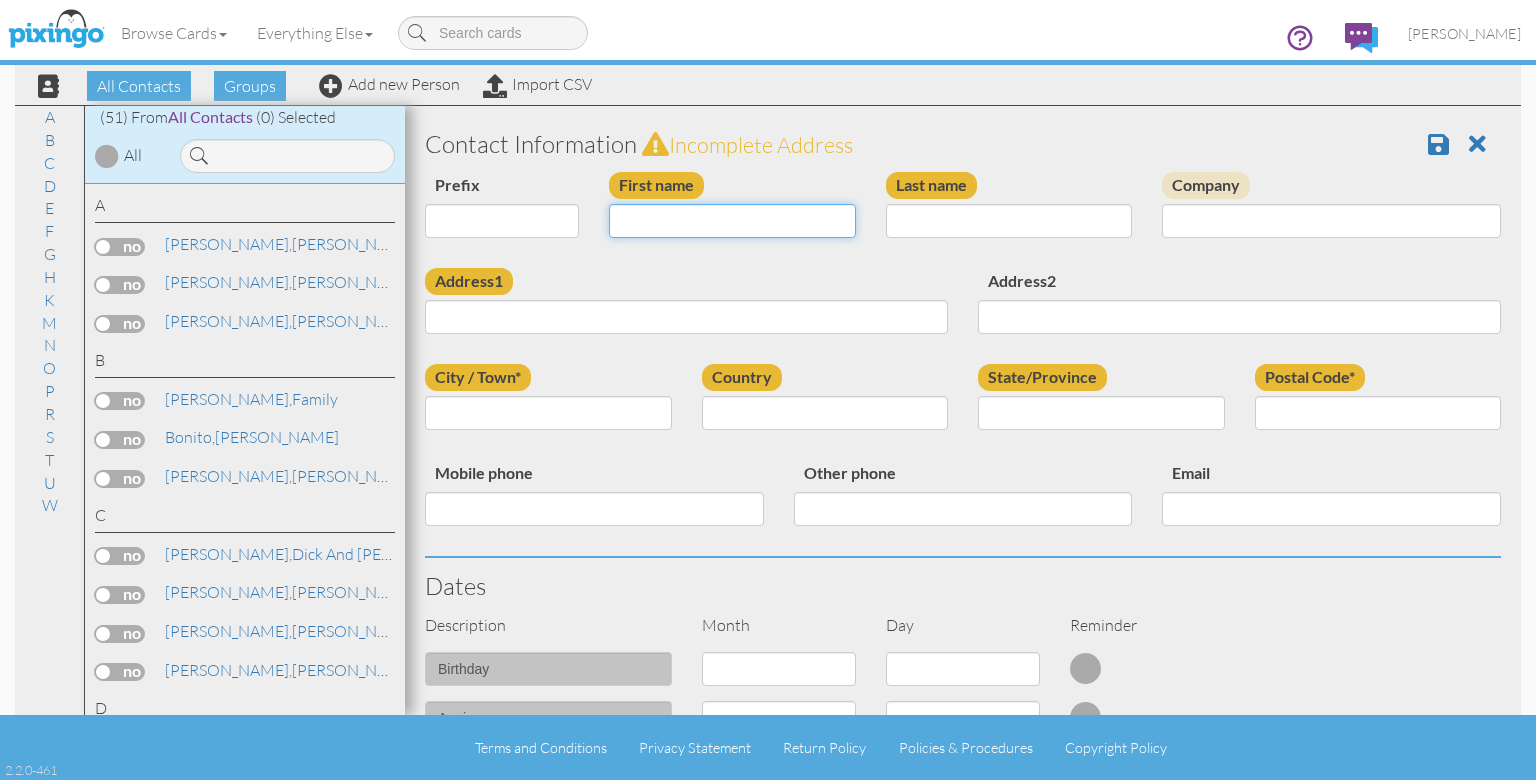 click on "First name" at bounding box center [732, 221] 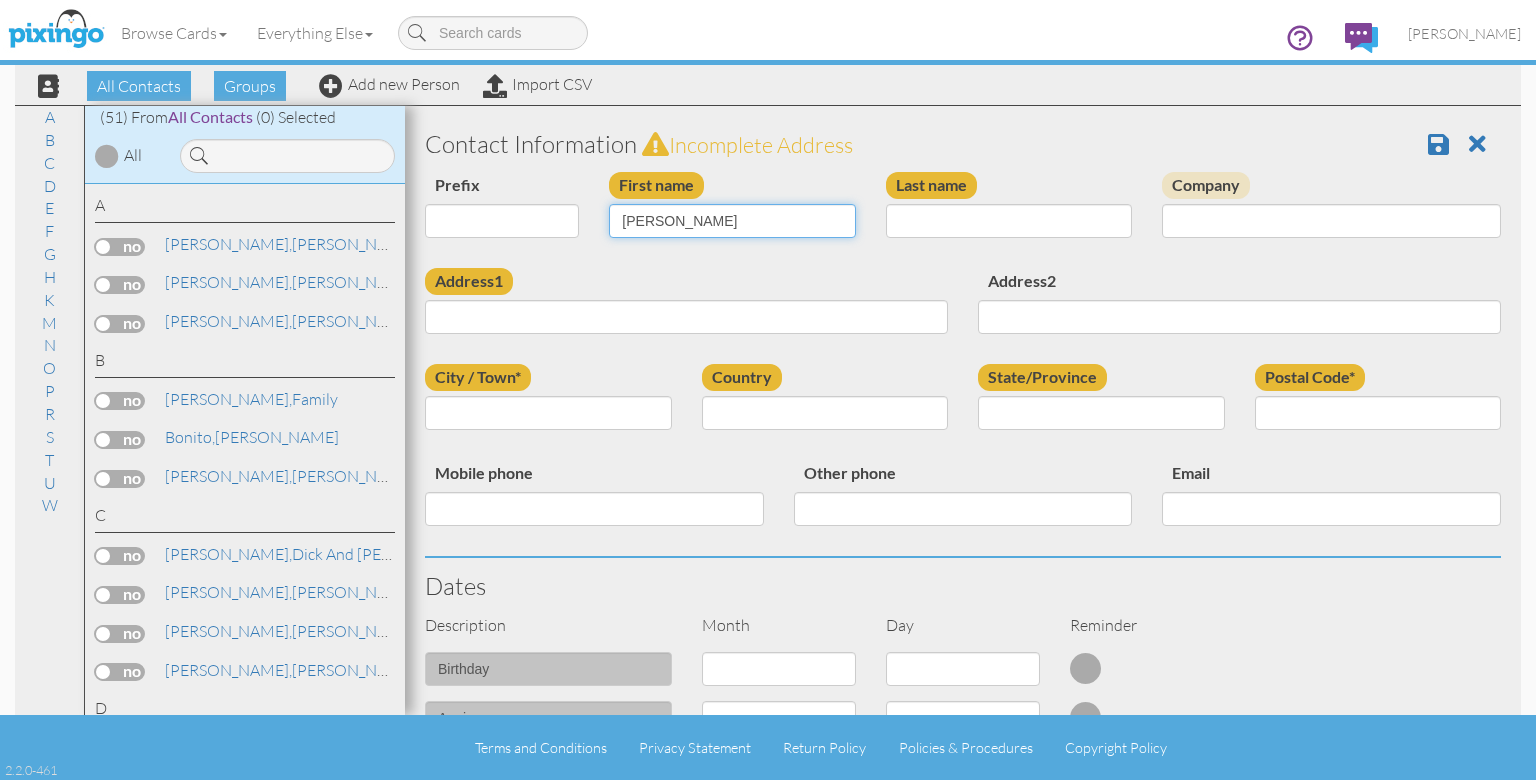 type on "[PERSON_NAME]" 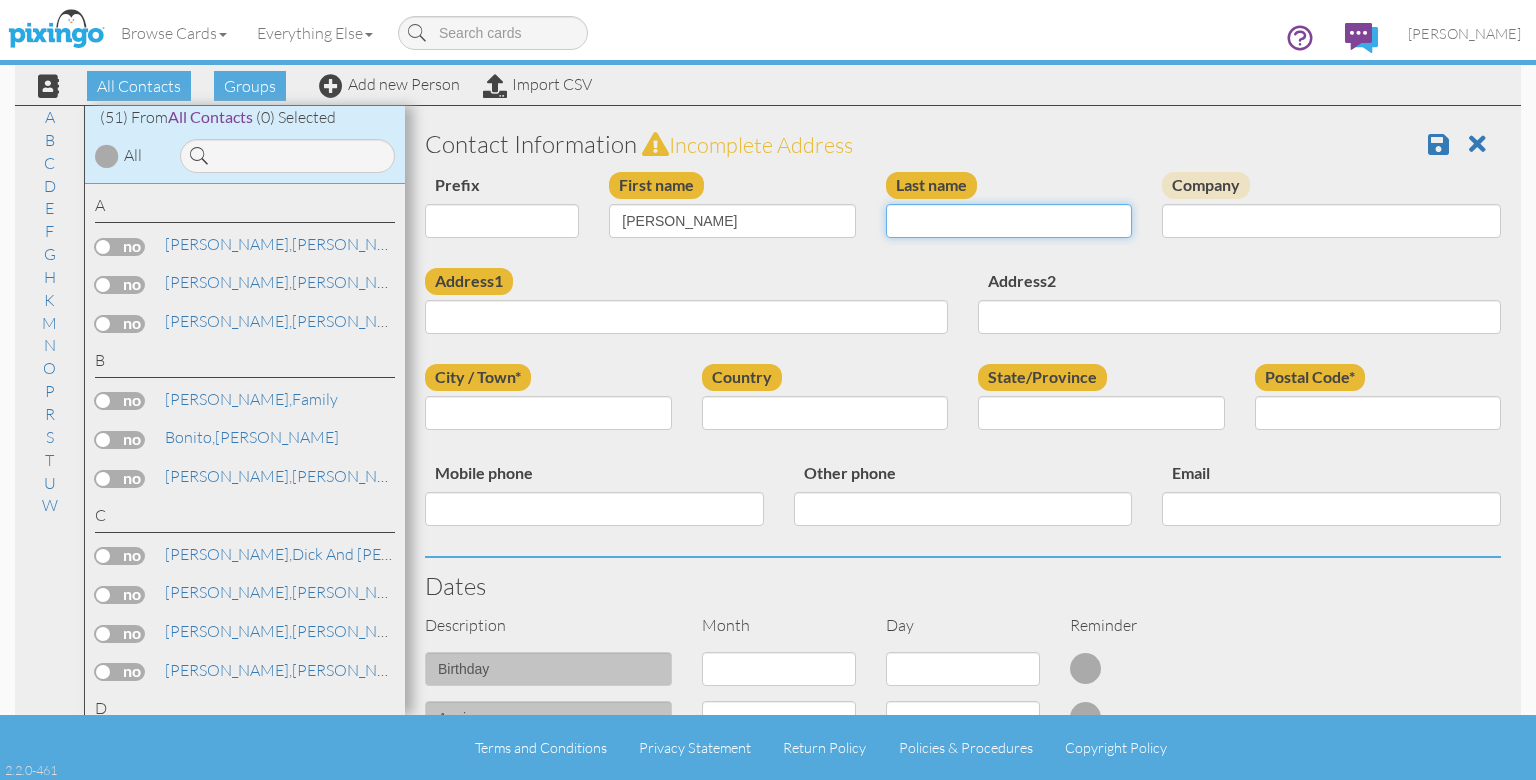 click on "Last name" at bounding box center (1009, 221) 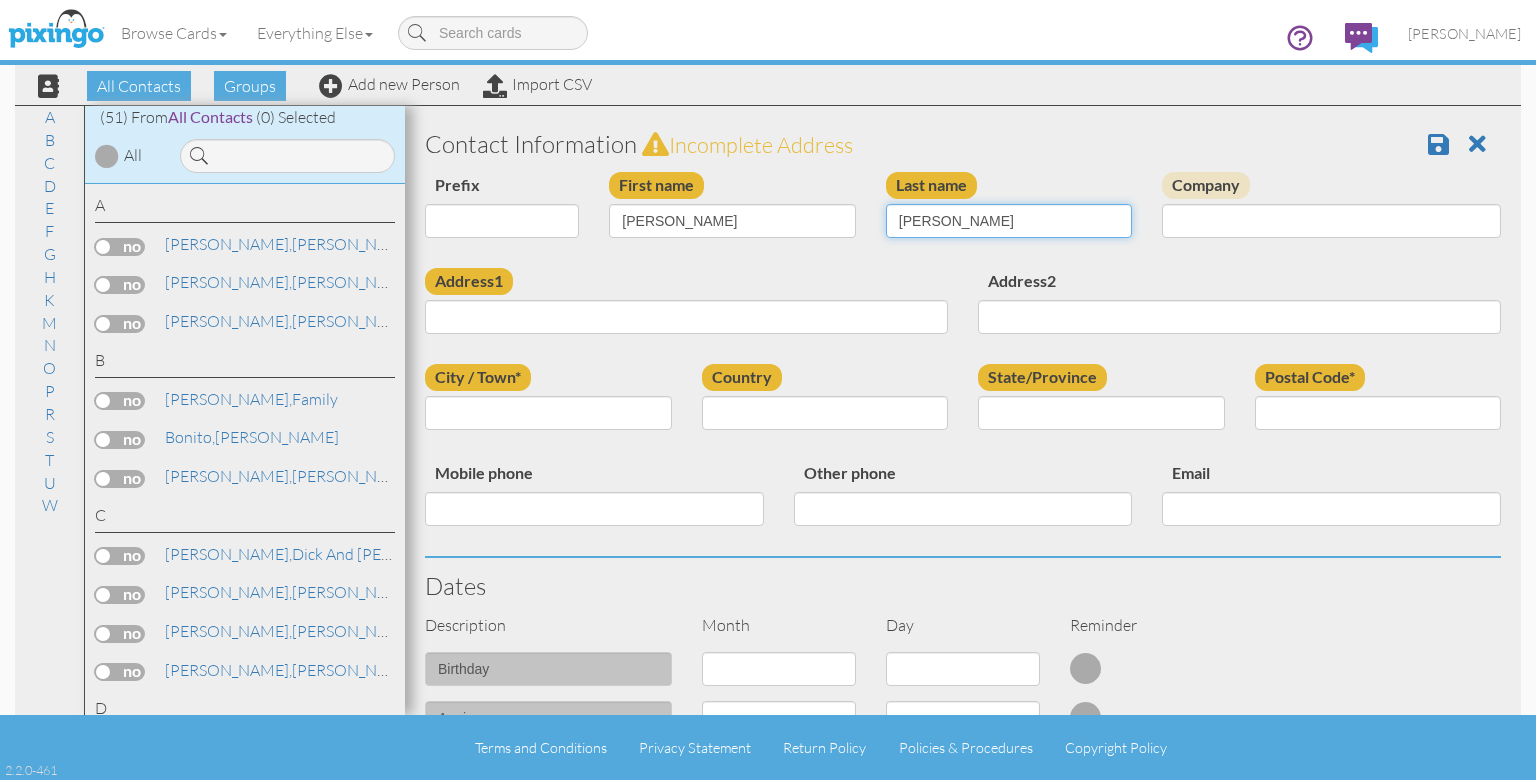 type on "[PERSON_NAME]" 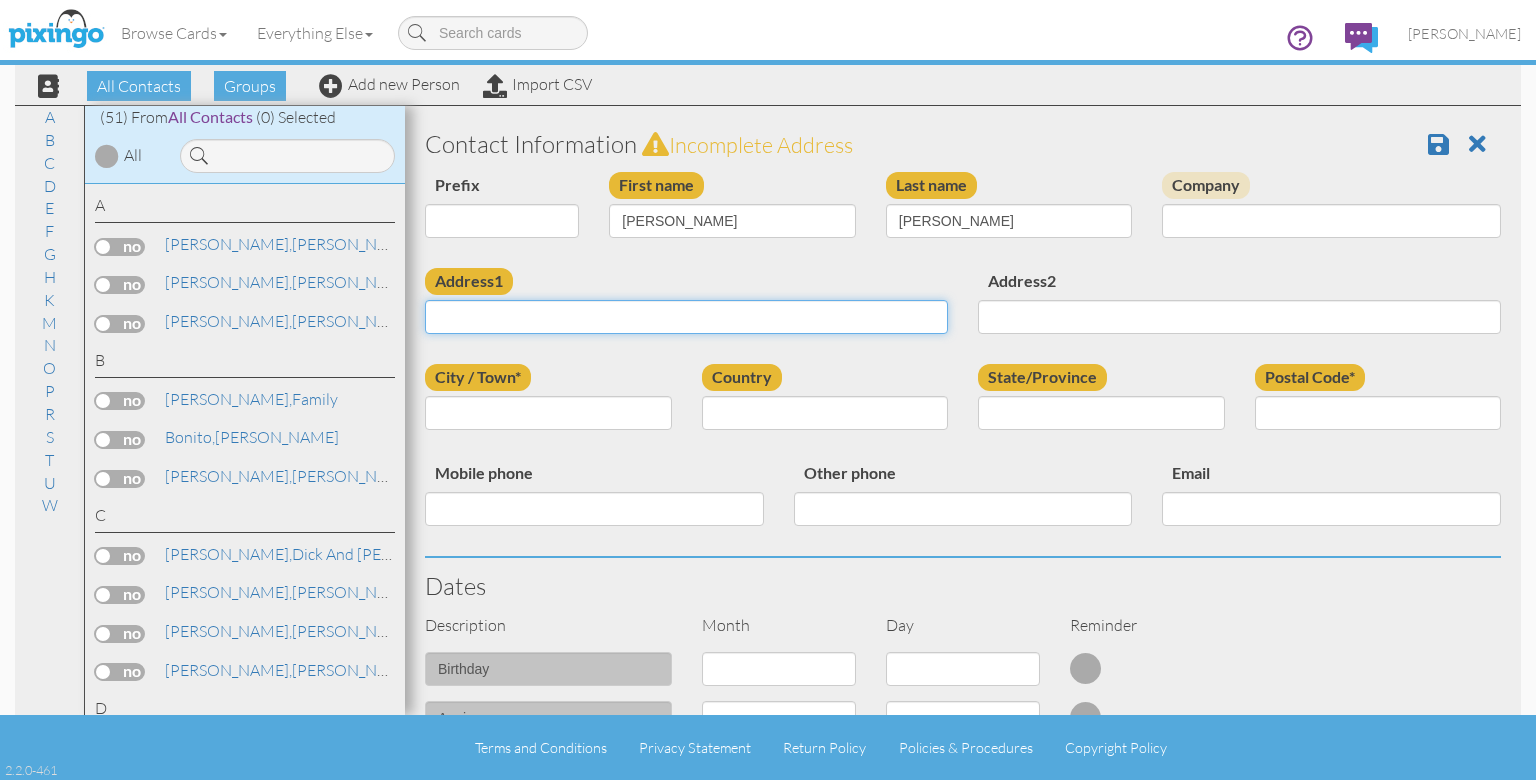 click on "Address1" at bounding box center [686, 317] 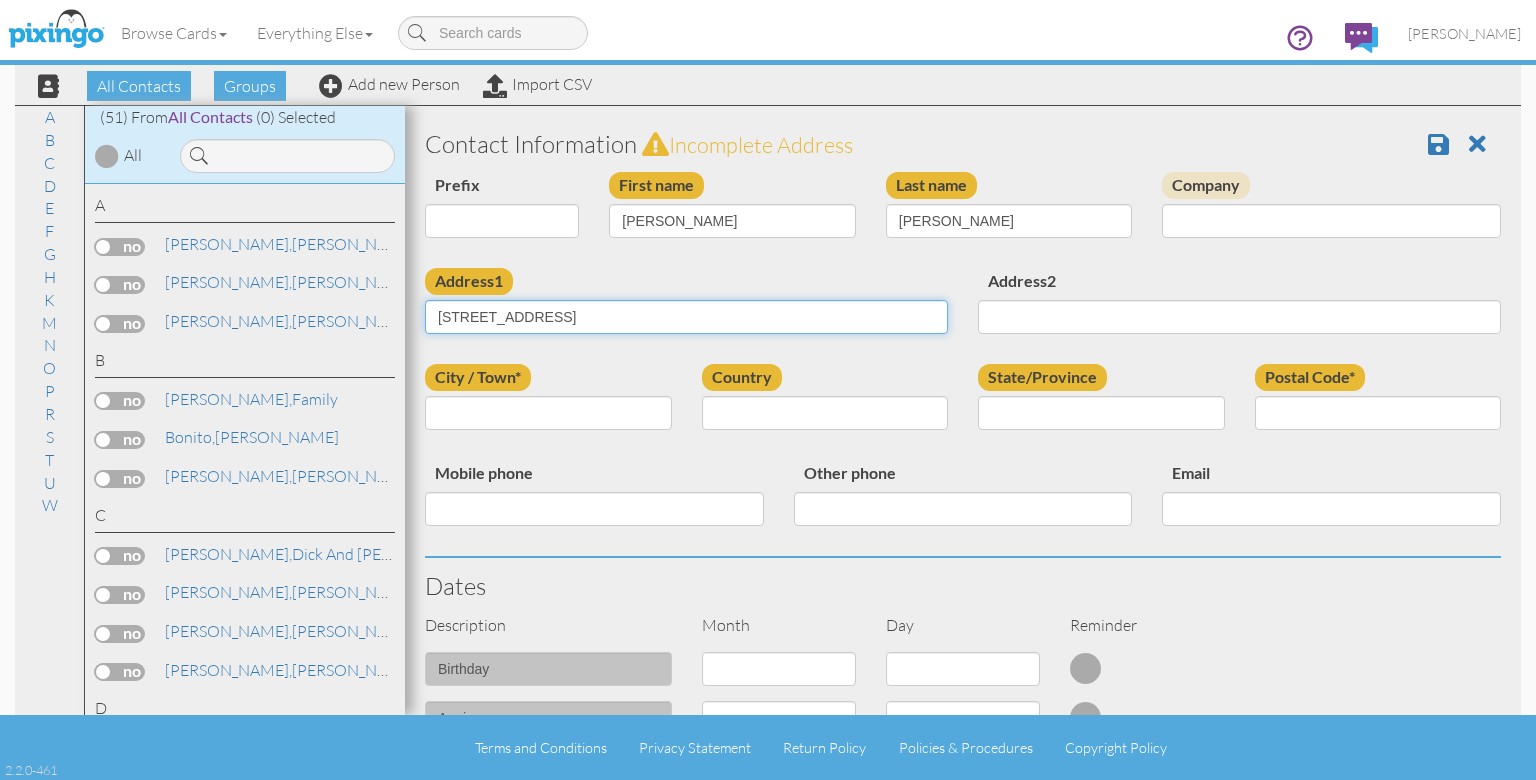 type on "[STREET_ADDRESS]" 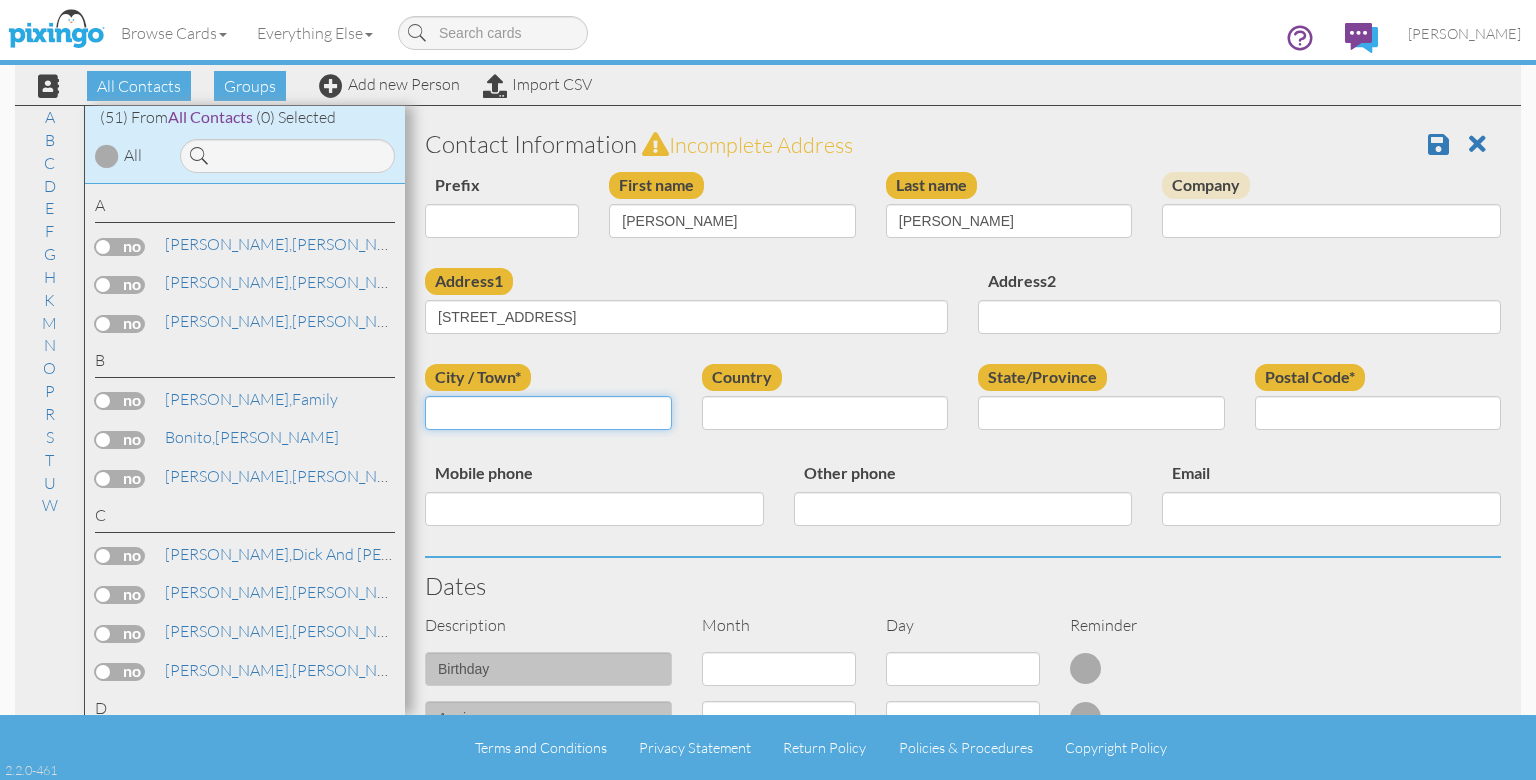 click on "City /
Town*" at bounding box center [548, 413] 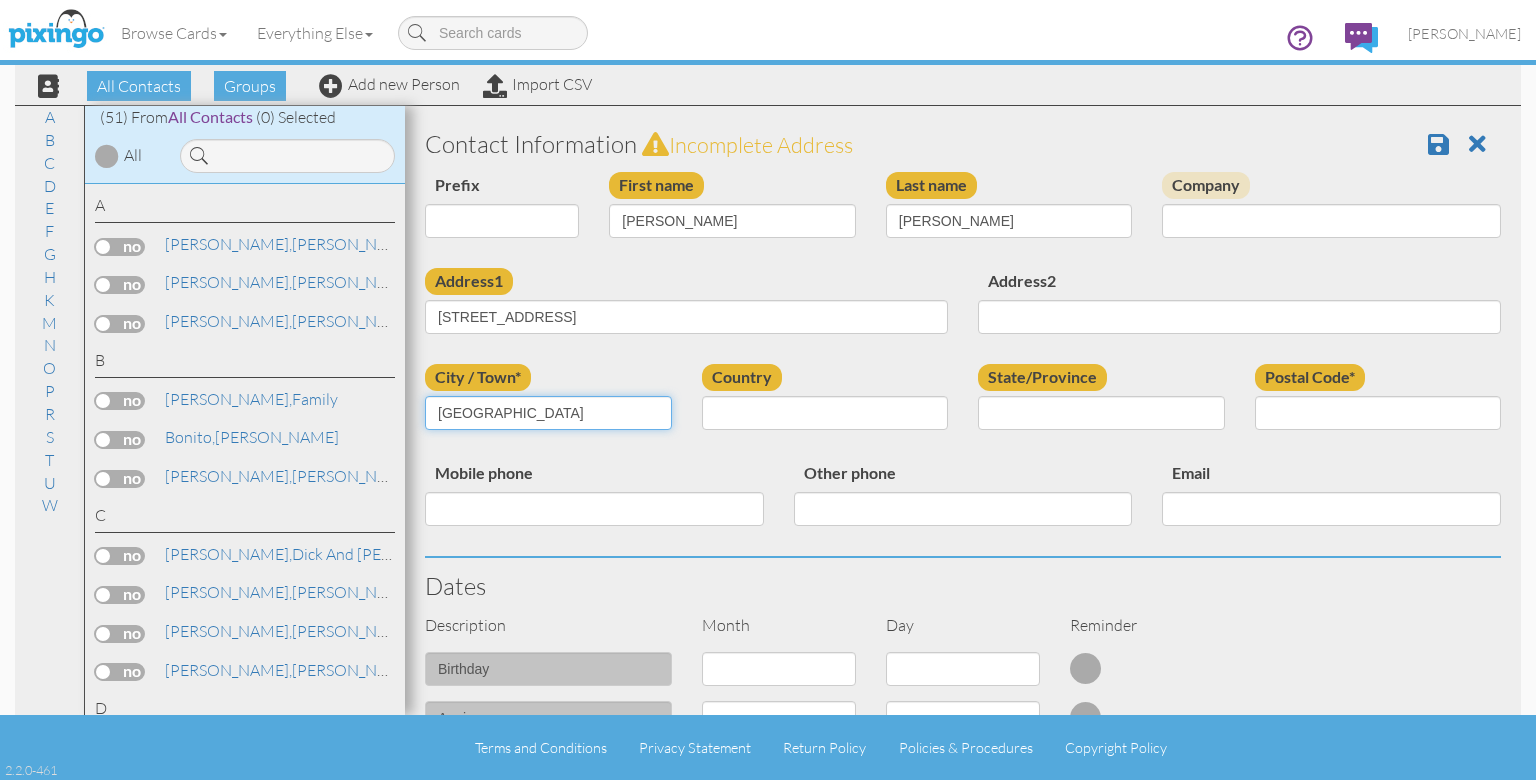 type on "[GEOGRAPHIC_DATA]" 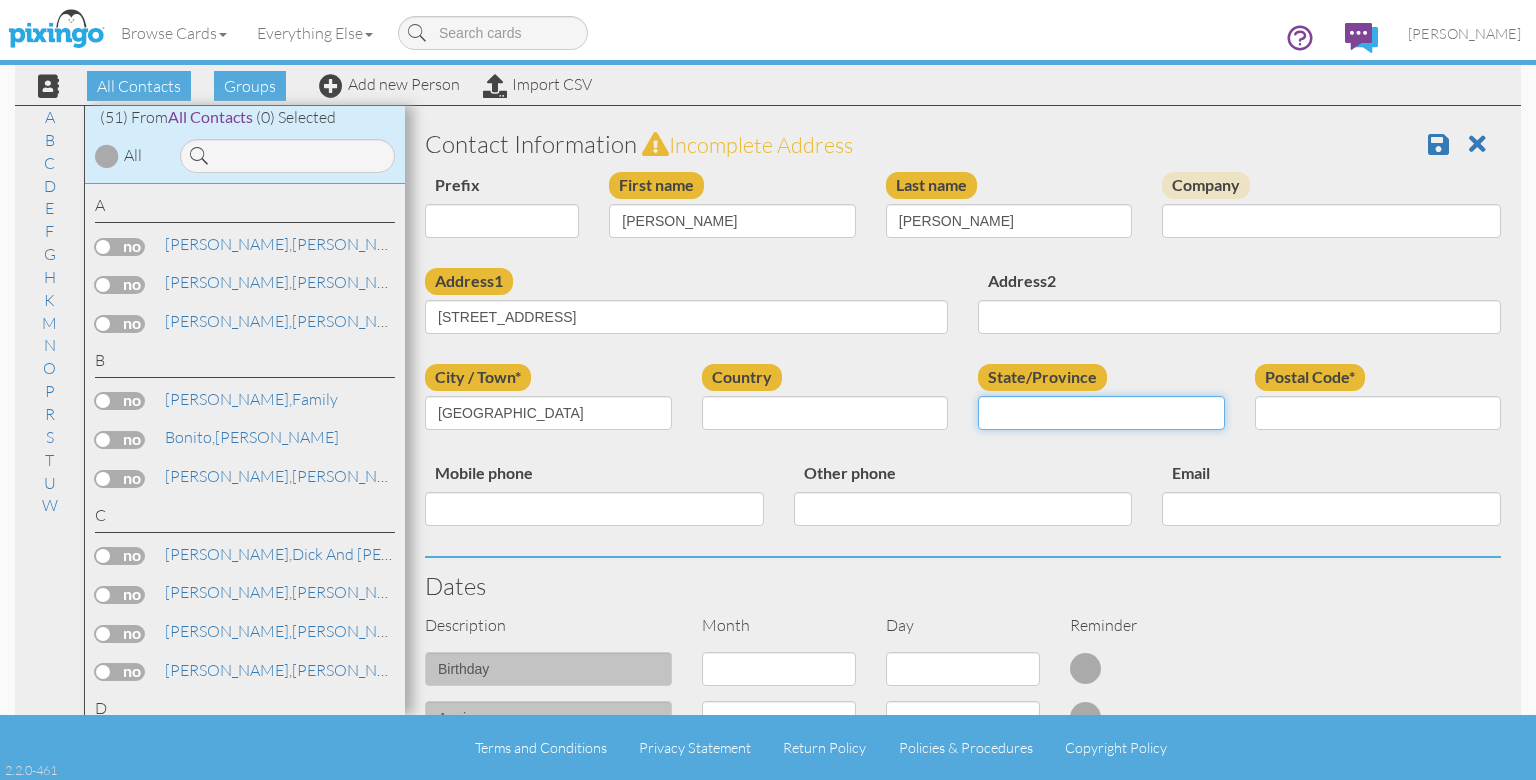 click on "State/Province" at bounding box center [1101, 413] 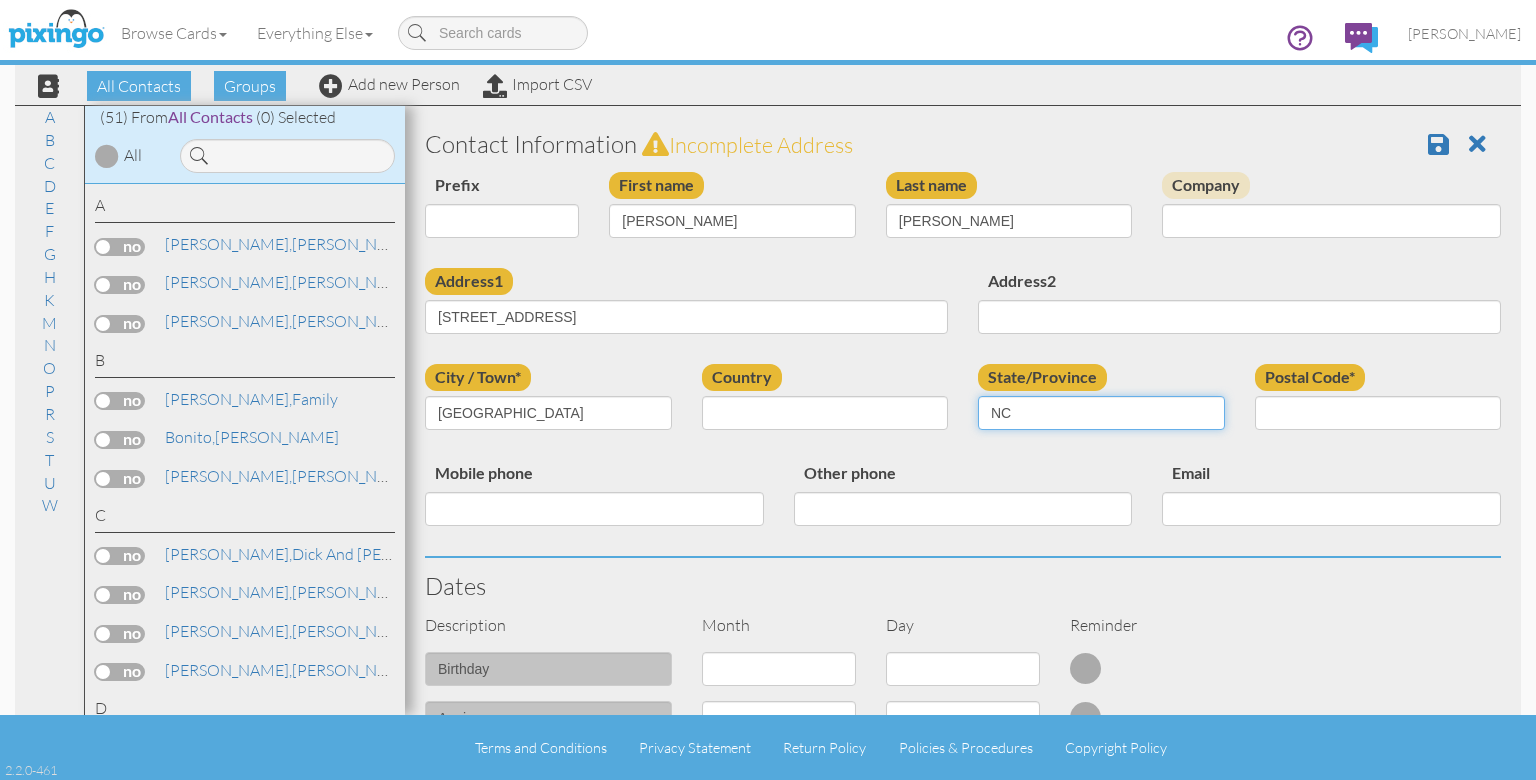 type on "NC" 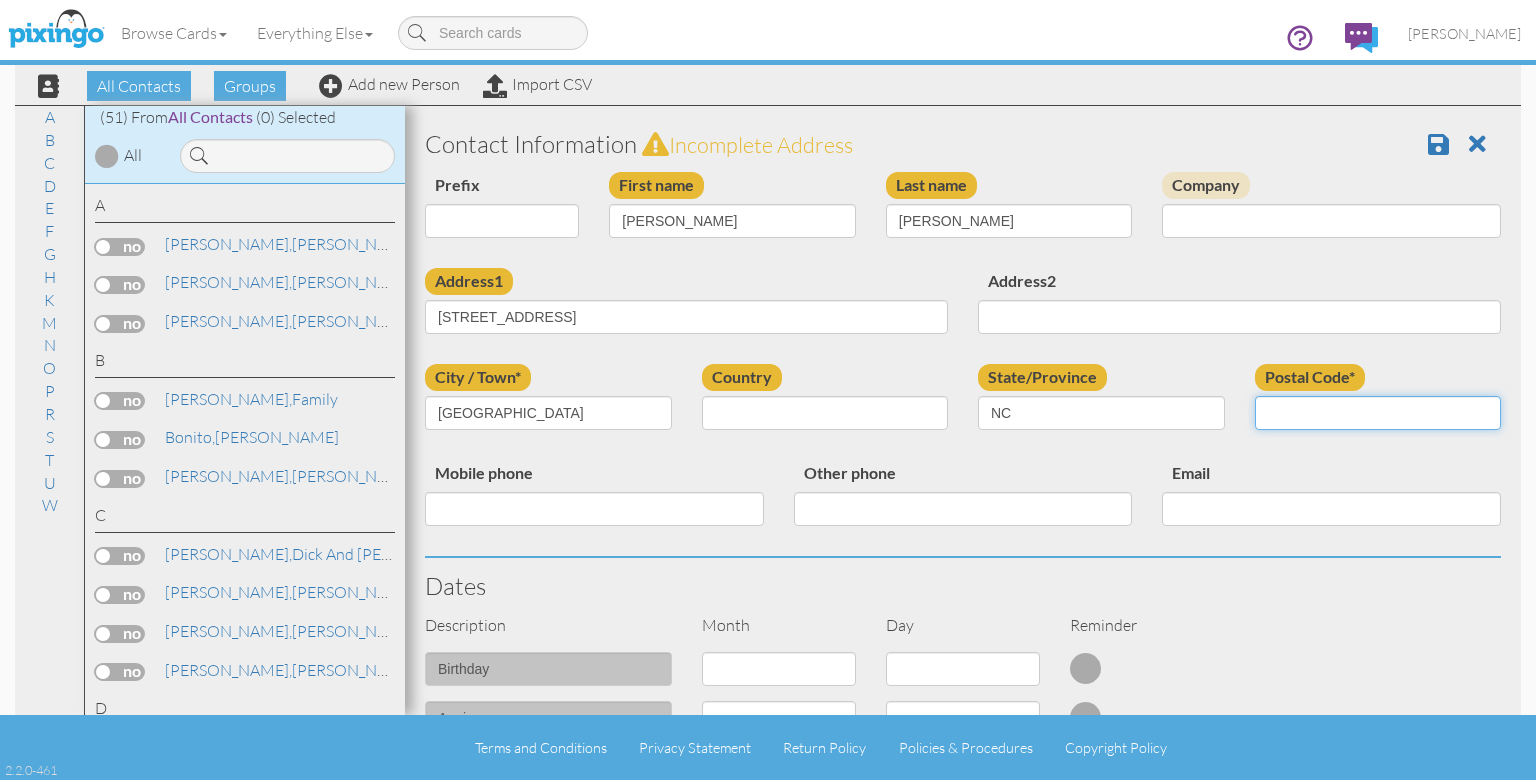 click on "Postal Code*" at bounding box center [1378, 413] 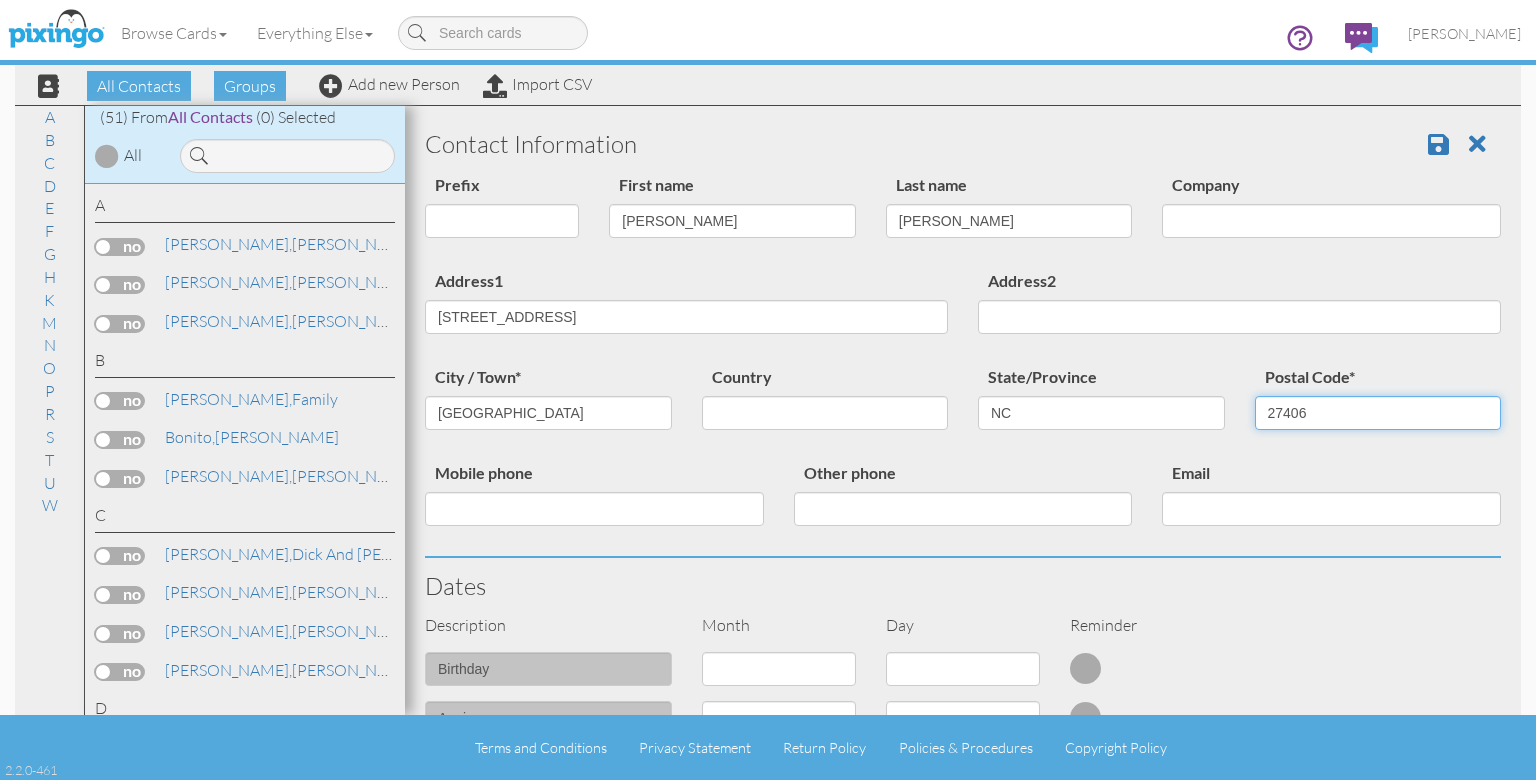 type on "27406" 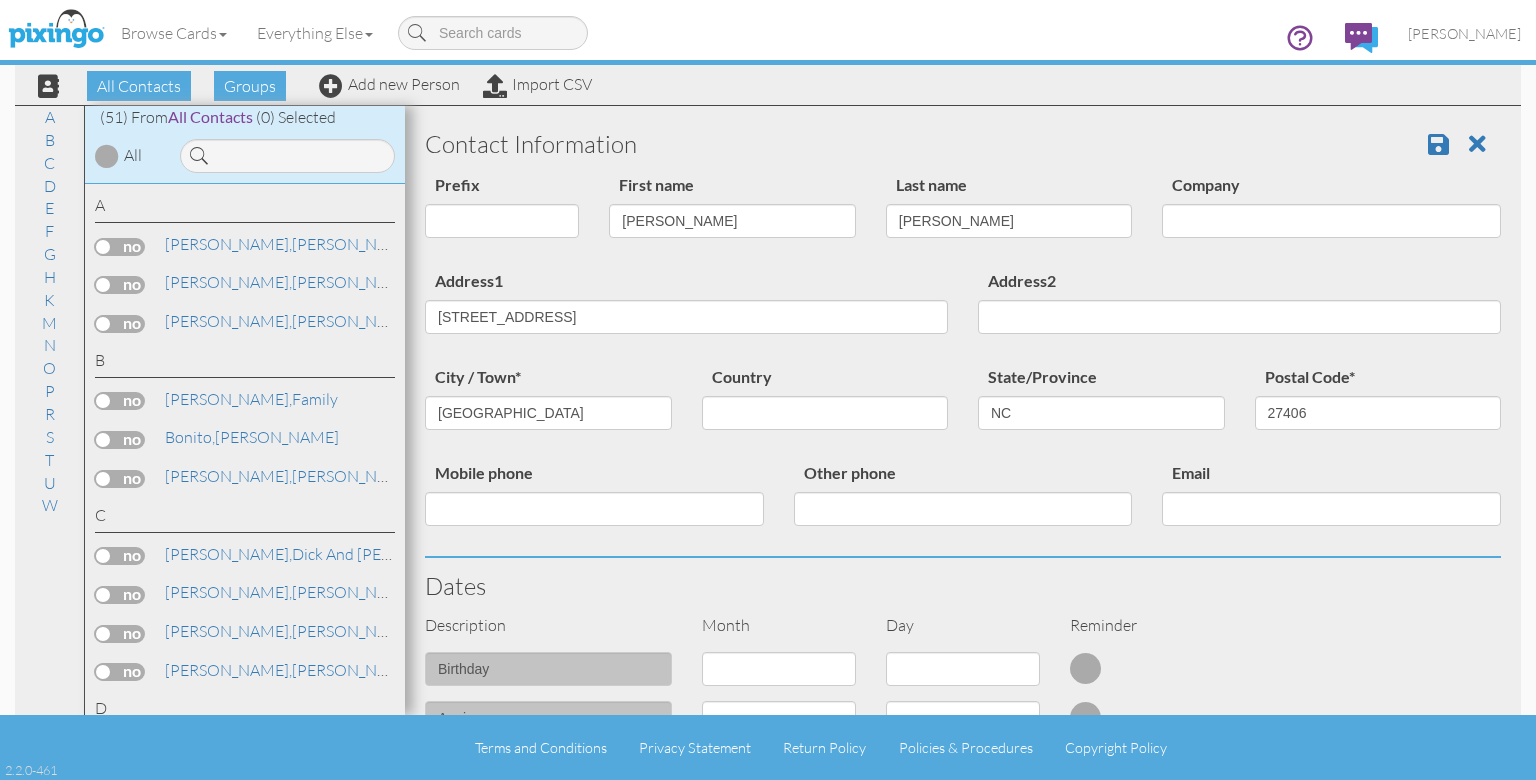 click on "Mobile phone" at bounding box center (594, 500) 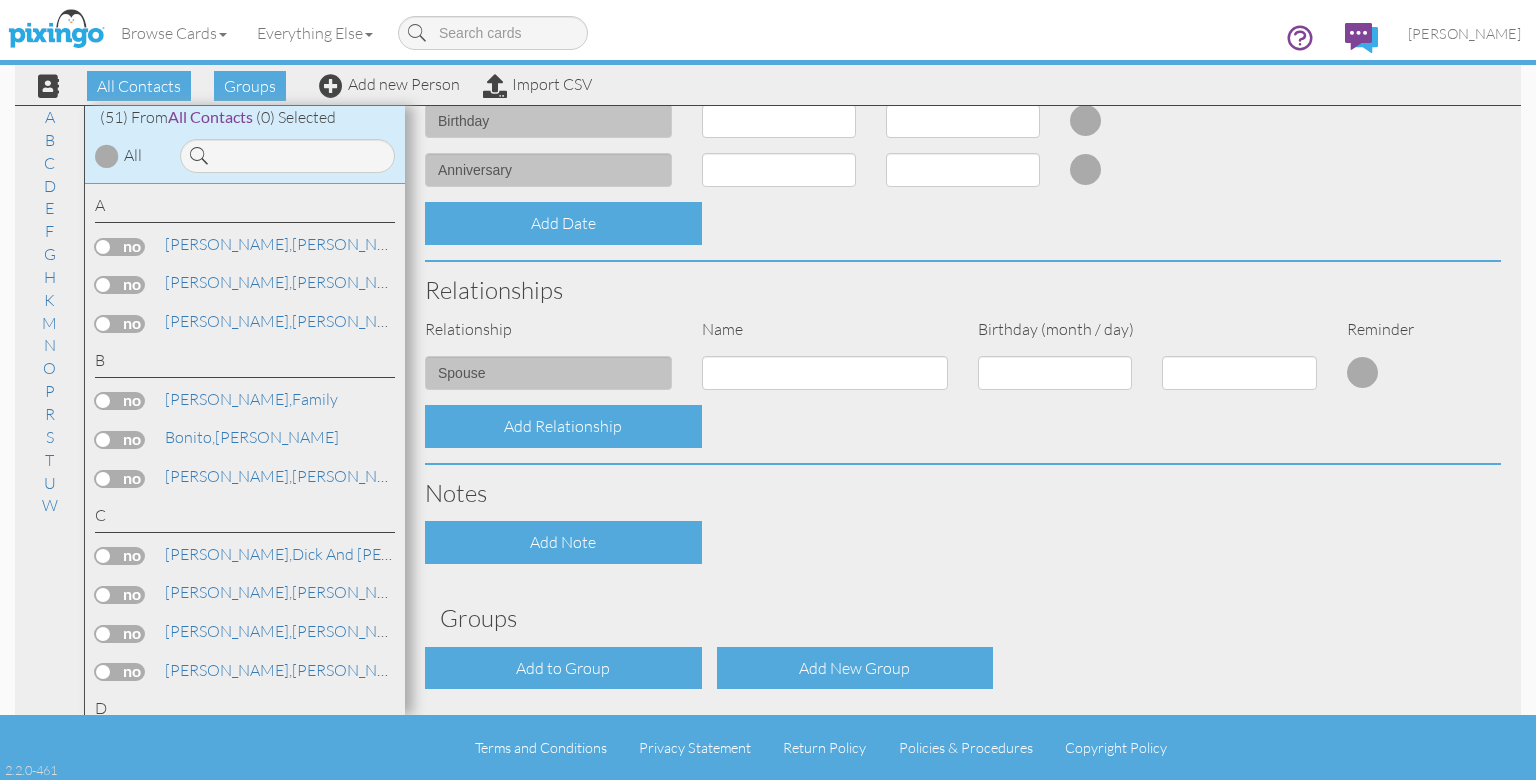 scroll, scrollTop: 560, scrollLeft: 0, axis: vertical 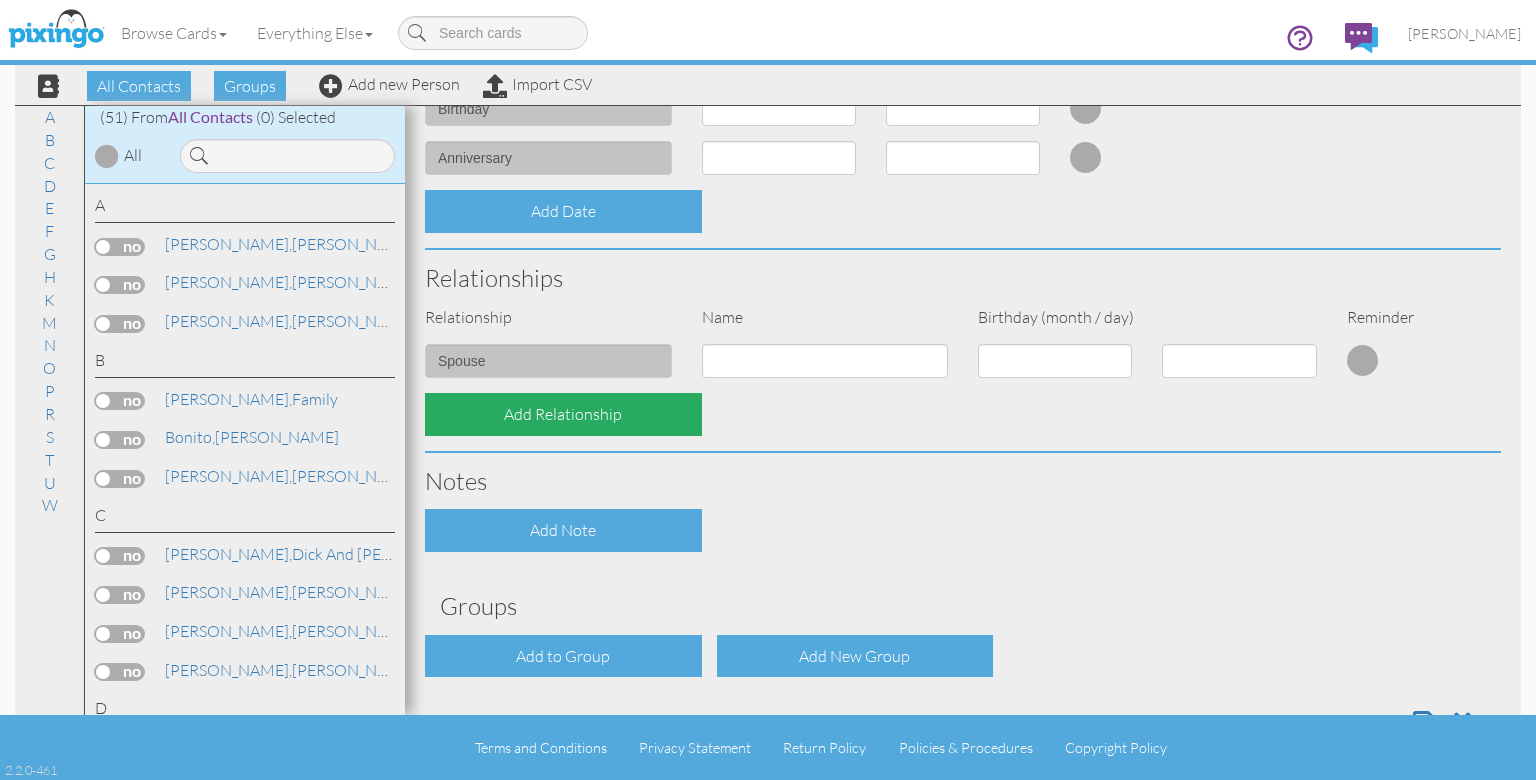 click on "Add Relationship" at bounding box center [563, 414] 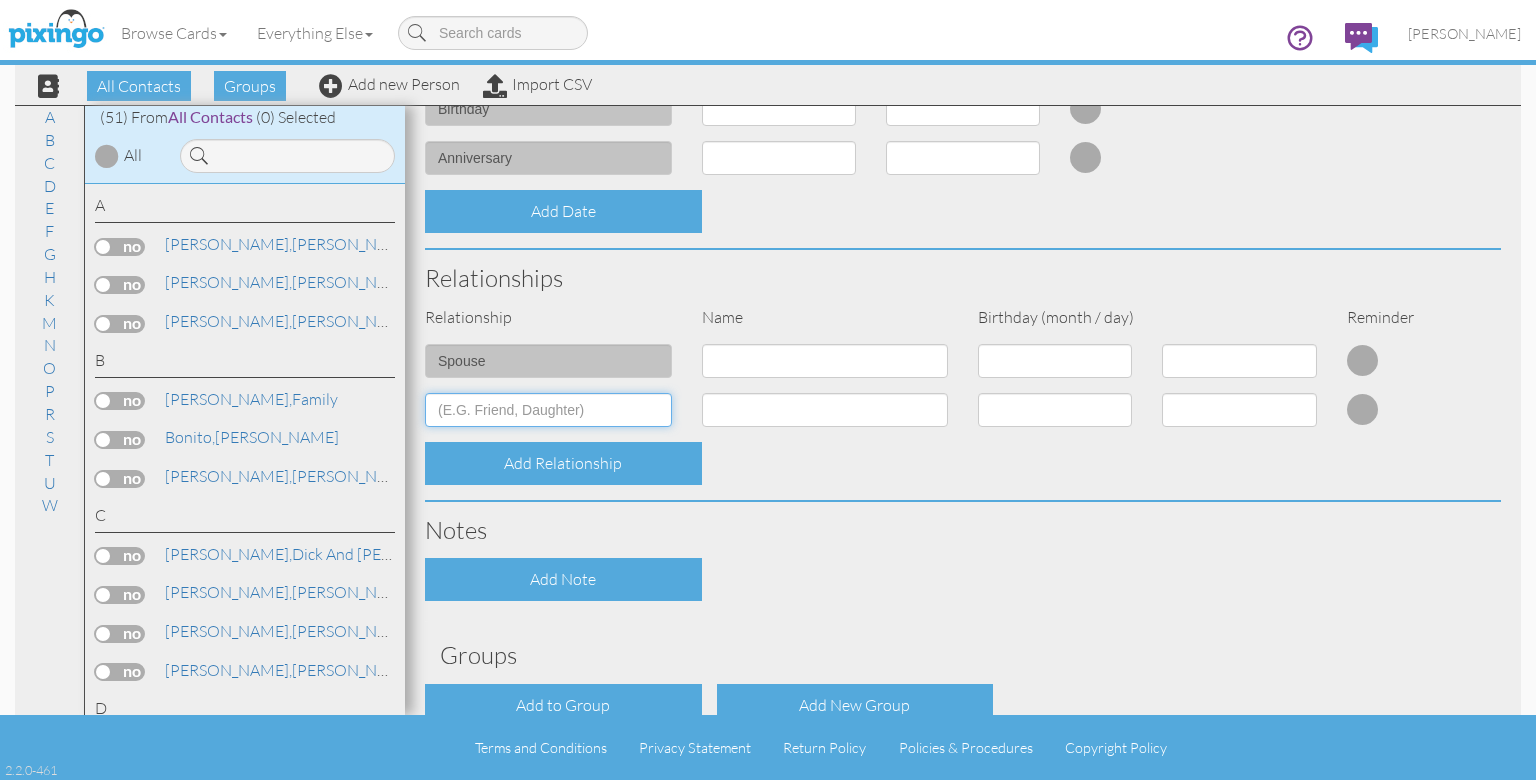 click at bounding box center (548, 410) 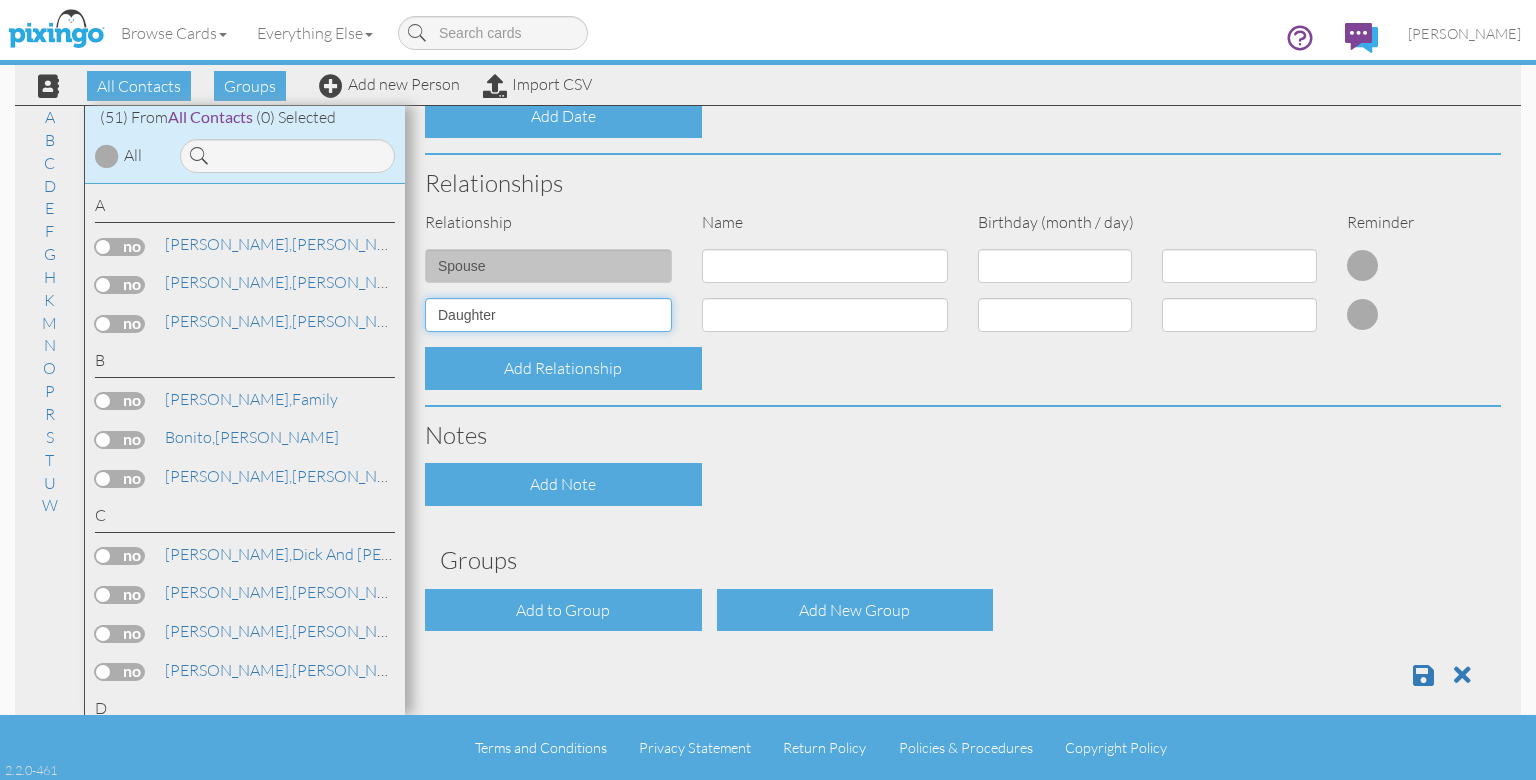scroll, scrollTop: 672, scrollLeft: 0, axis: vertical 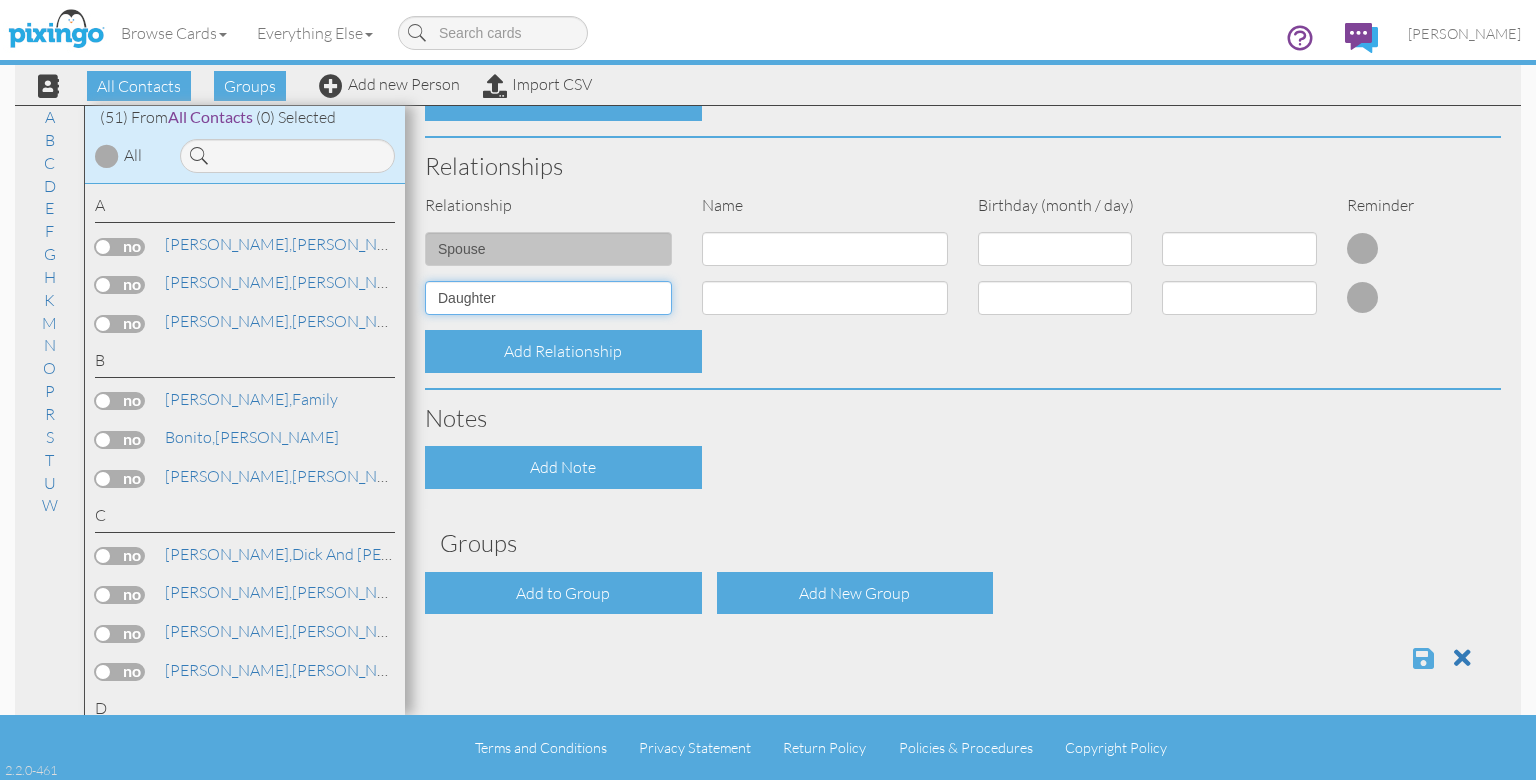 type on "Daughter" 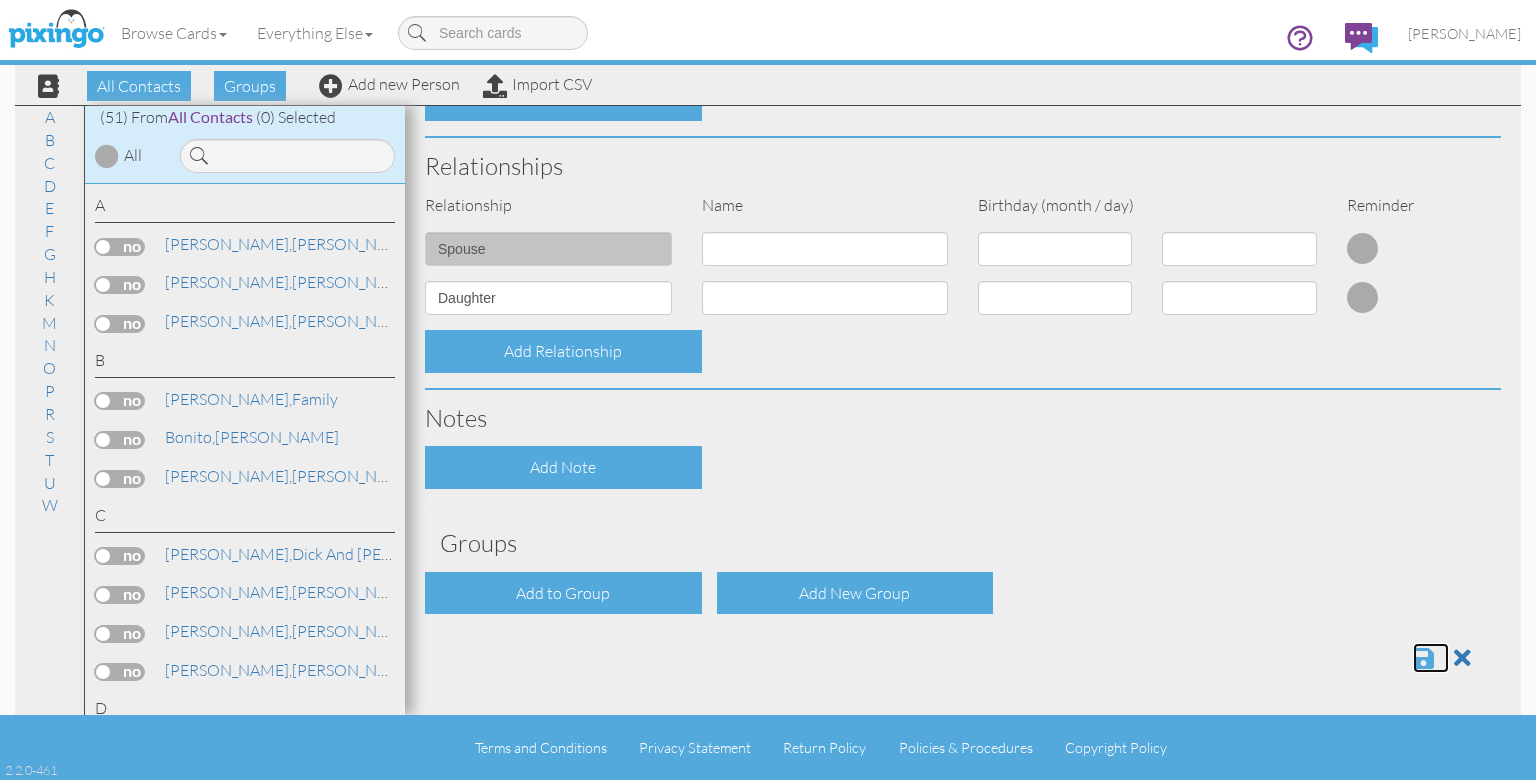 click at bounding box center [1423, 658] 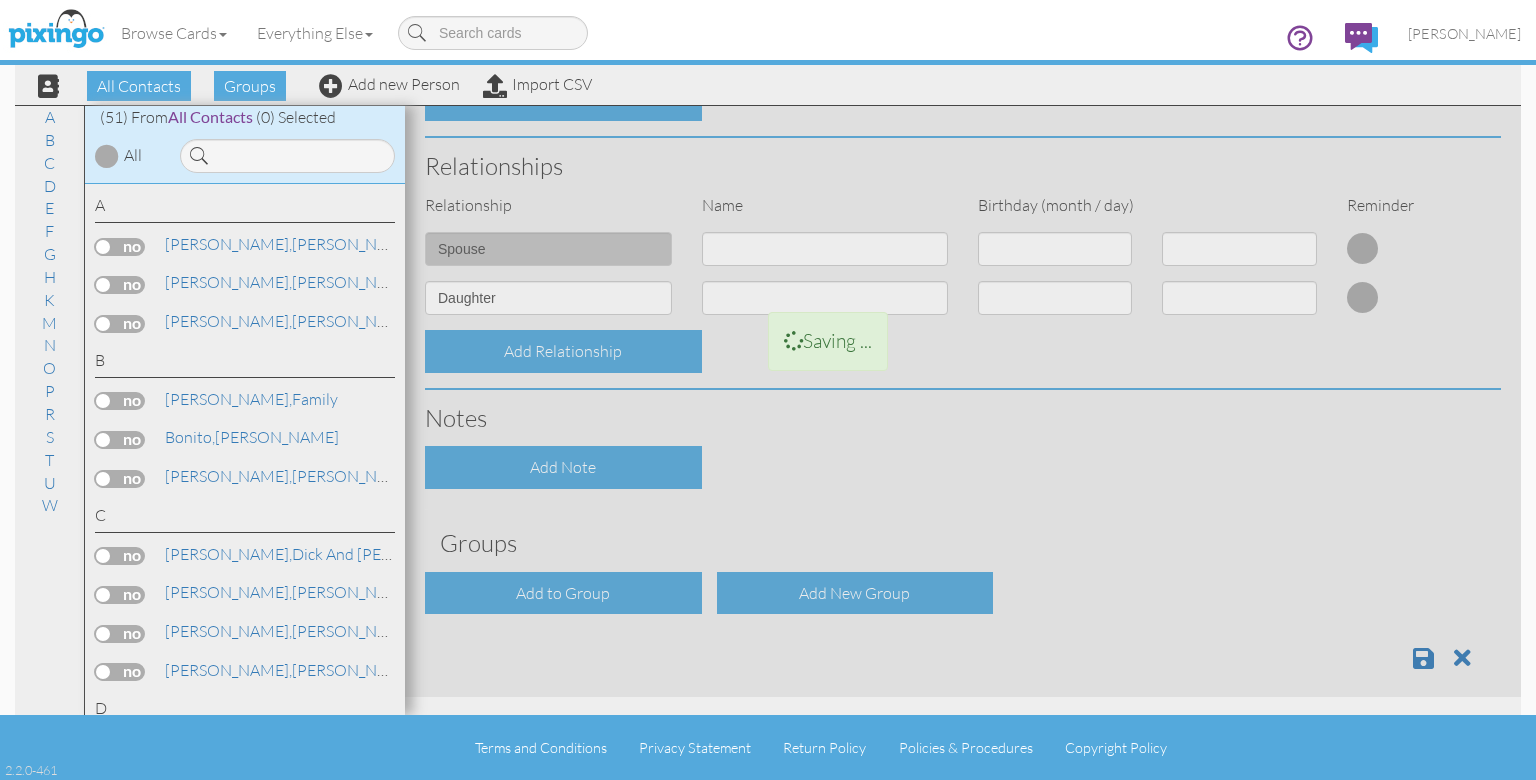 scroll, scrollTop: 0, scrollLeft: 0, axis: both 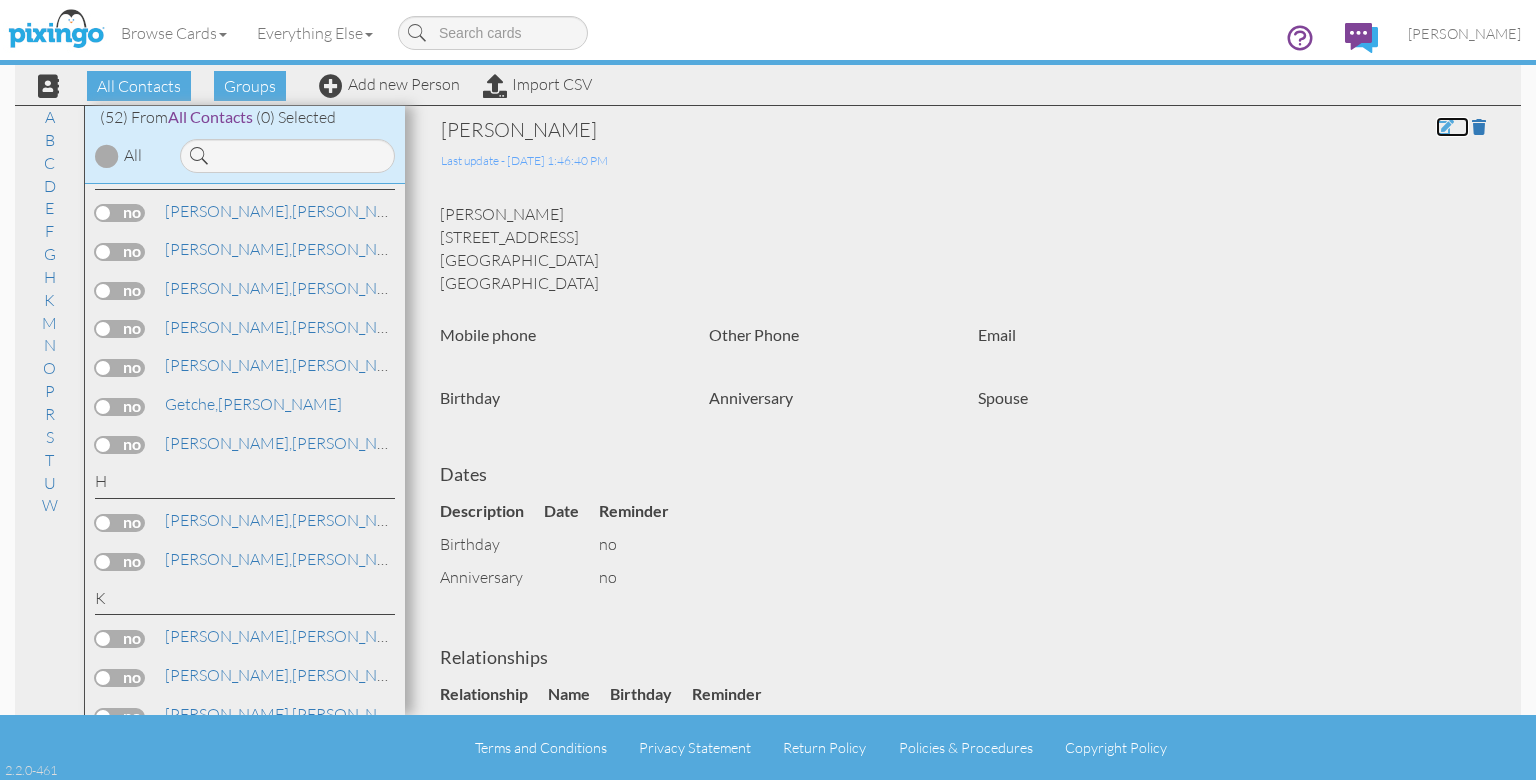 click at bounding box center [1445, 127] 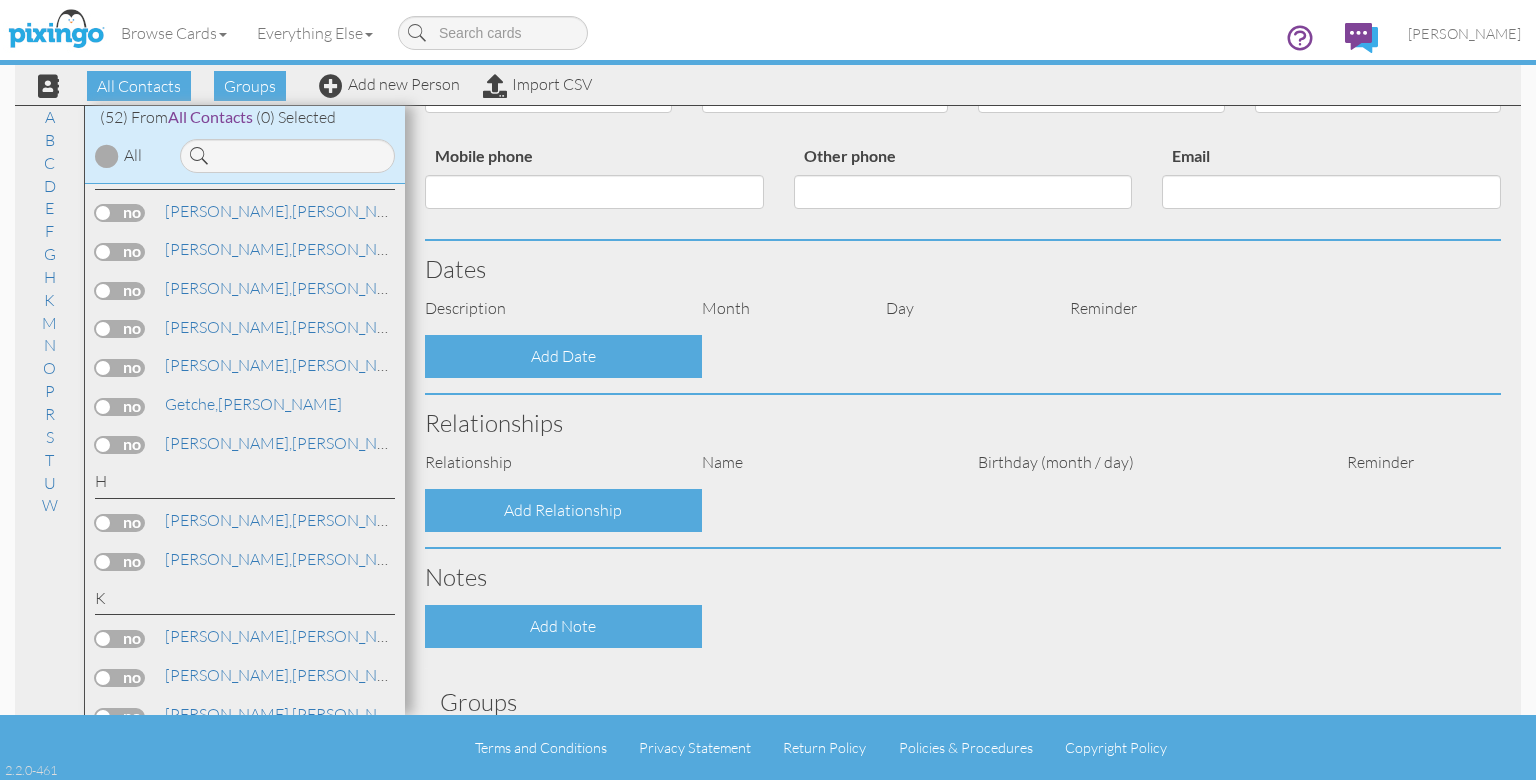 scroll, scrollTop: 316, scrollLeft: 0, axis: vertical 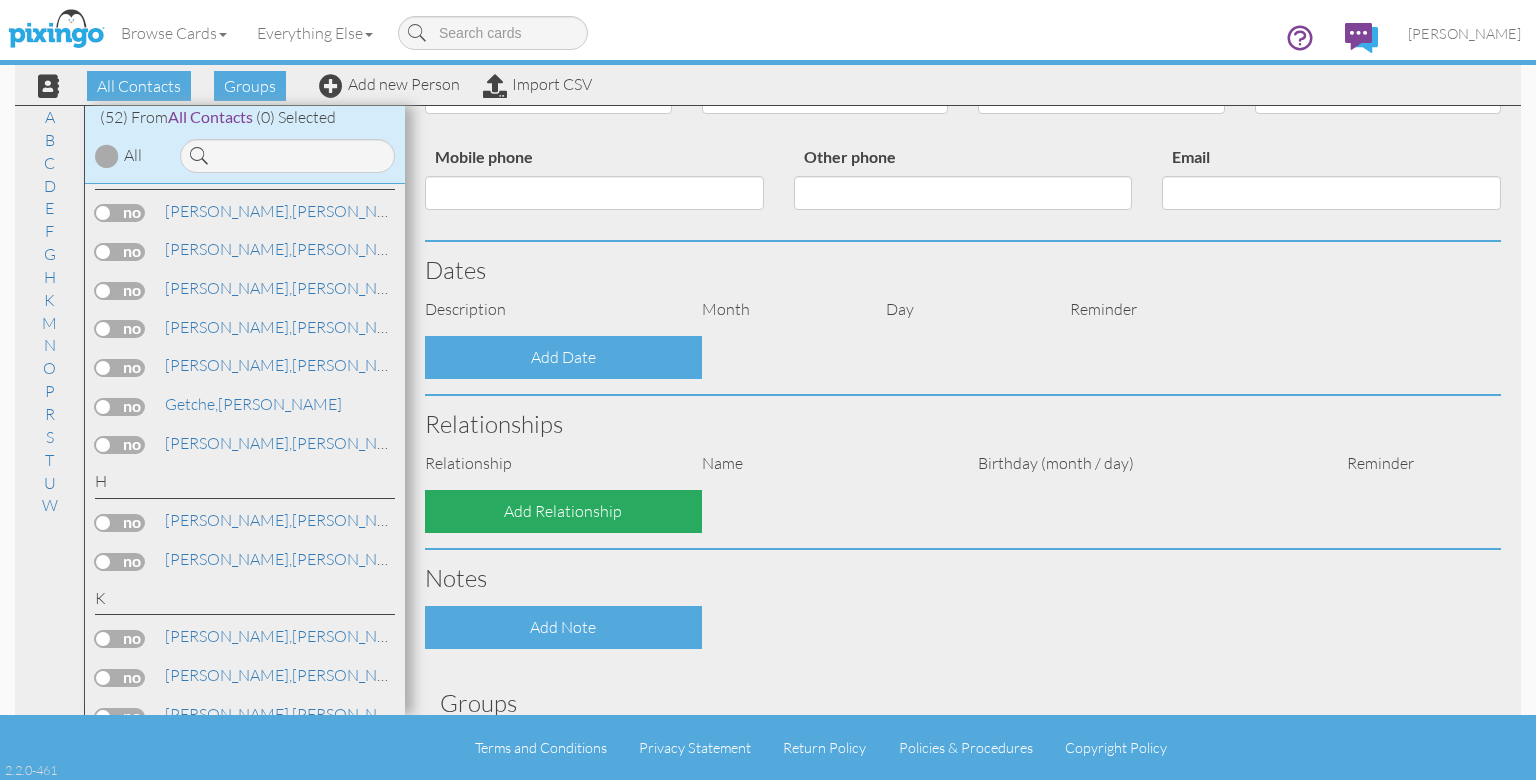 type on "[PERSON_NAME]" 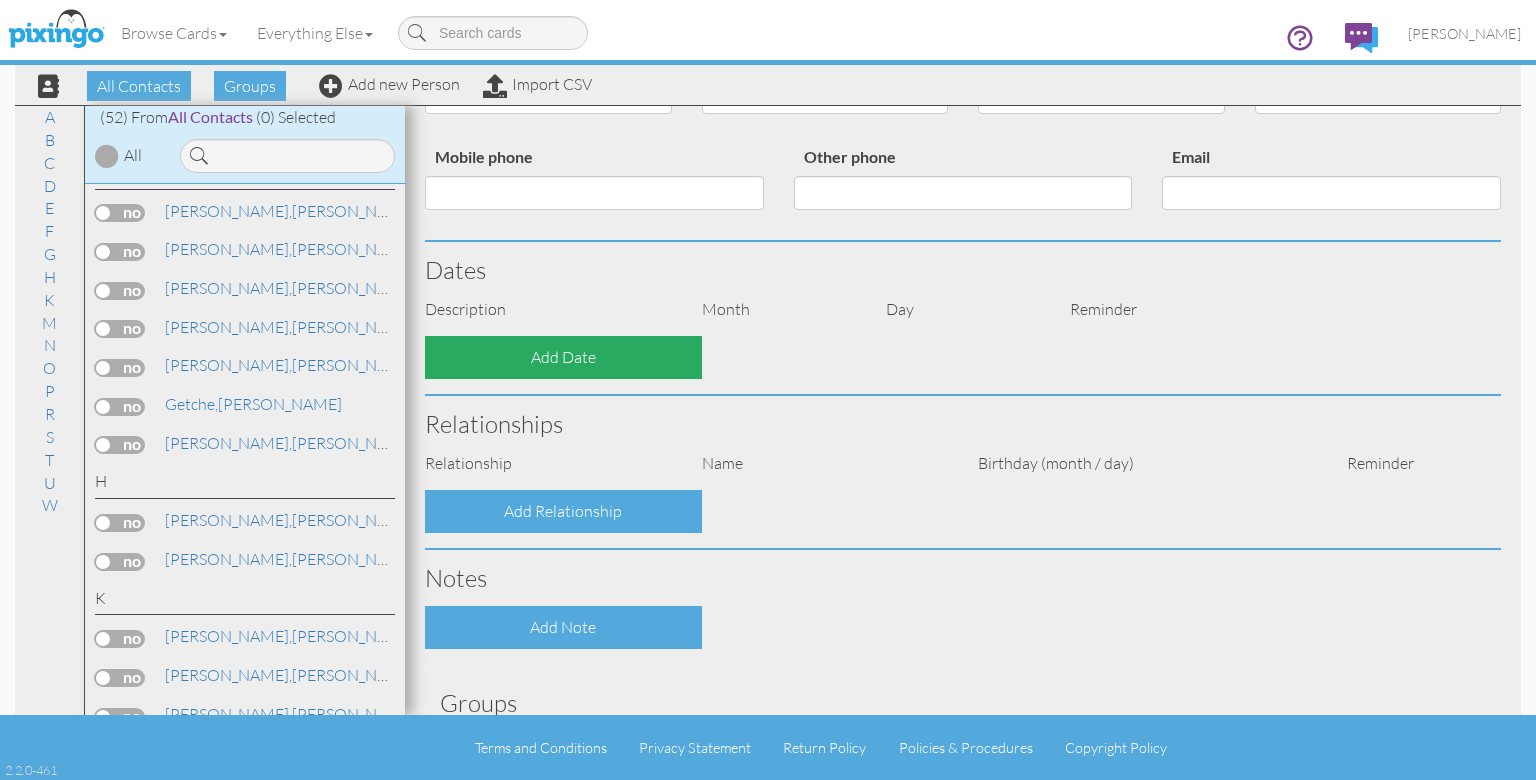 select on "object:383" 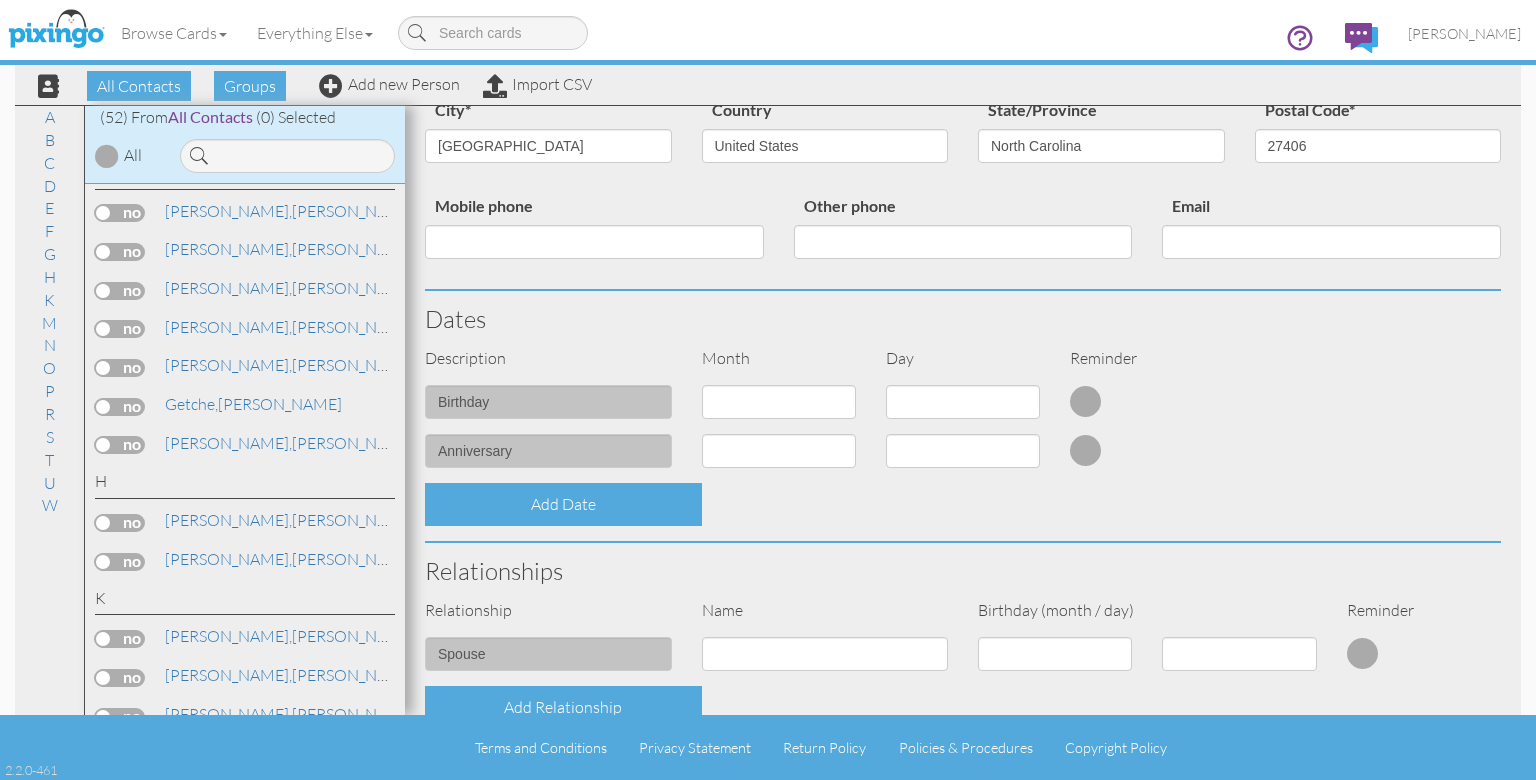 scroll, scrollTop: 320, scrollLeft: 0, axis: vertical 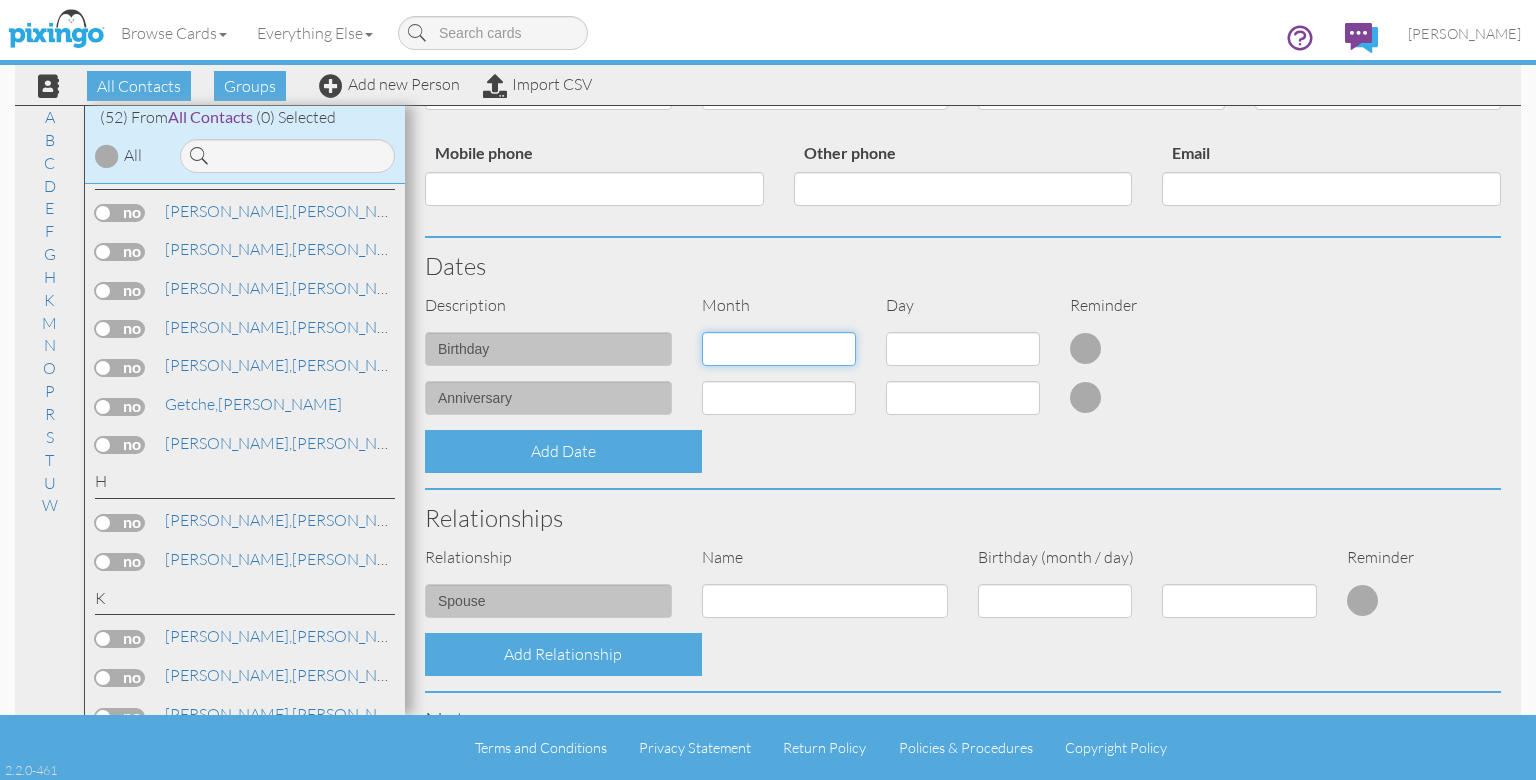 click on "1 - [DATE] - [DATE] - [DATE] - [DATE] - [DATE] - [DATE] - [DATE] - [DATE] - [DATE] - [DATE] - [DATE] - Dec" at bounding box center [779, 349] 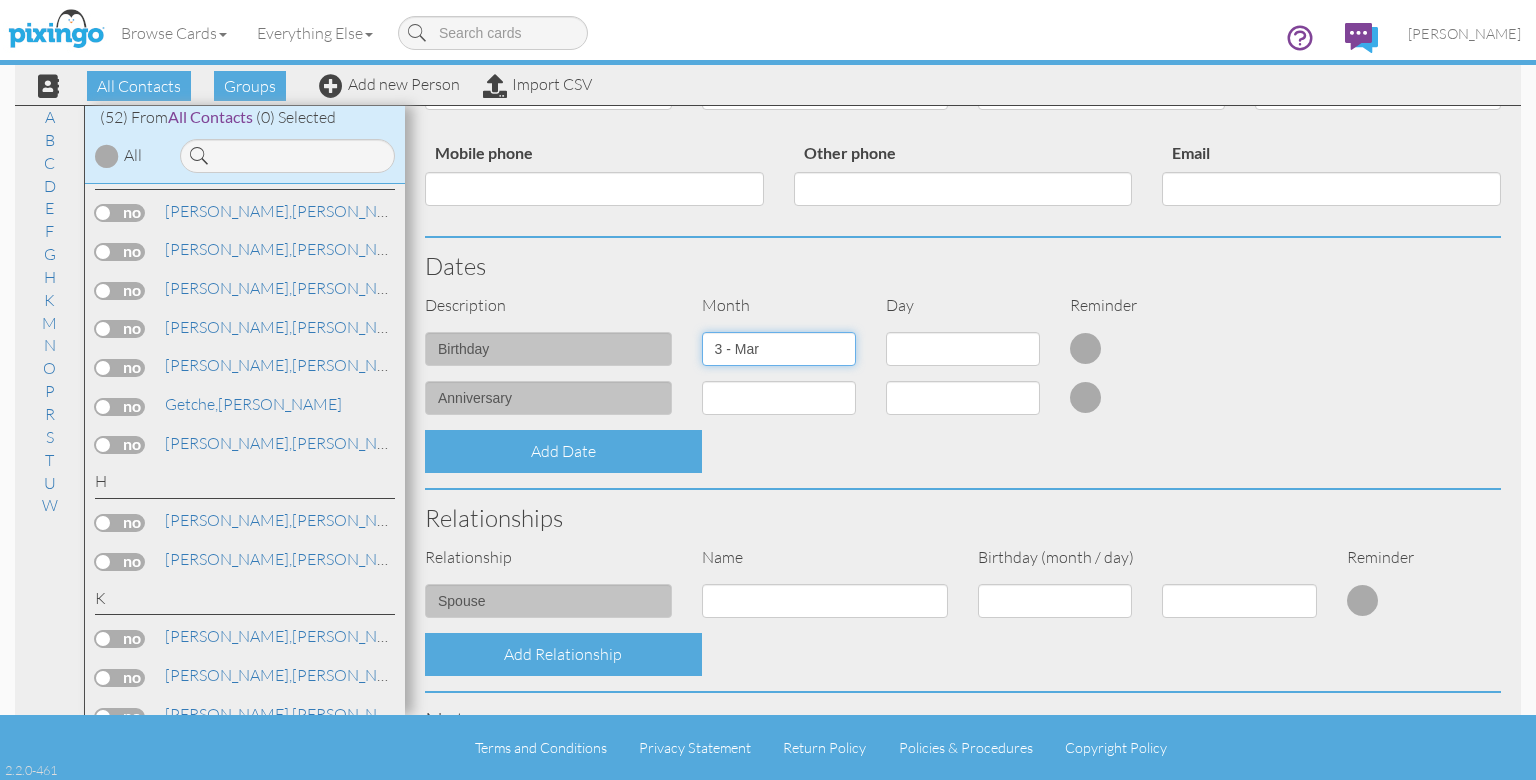 click on "1 - [DATE] - [DATE] - [DATE] - [DATE] - [DATE] - [DATE] - [DATE] - [DATE] - [DATE] - [DATE] - [DATE] - Dec" at bounding box center (779, 349) 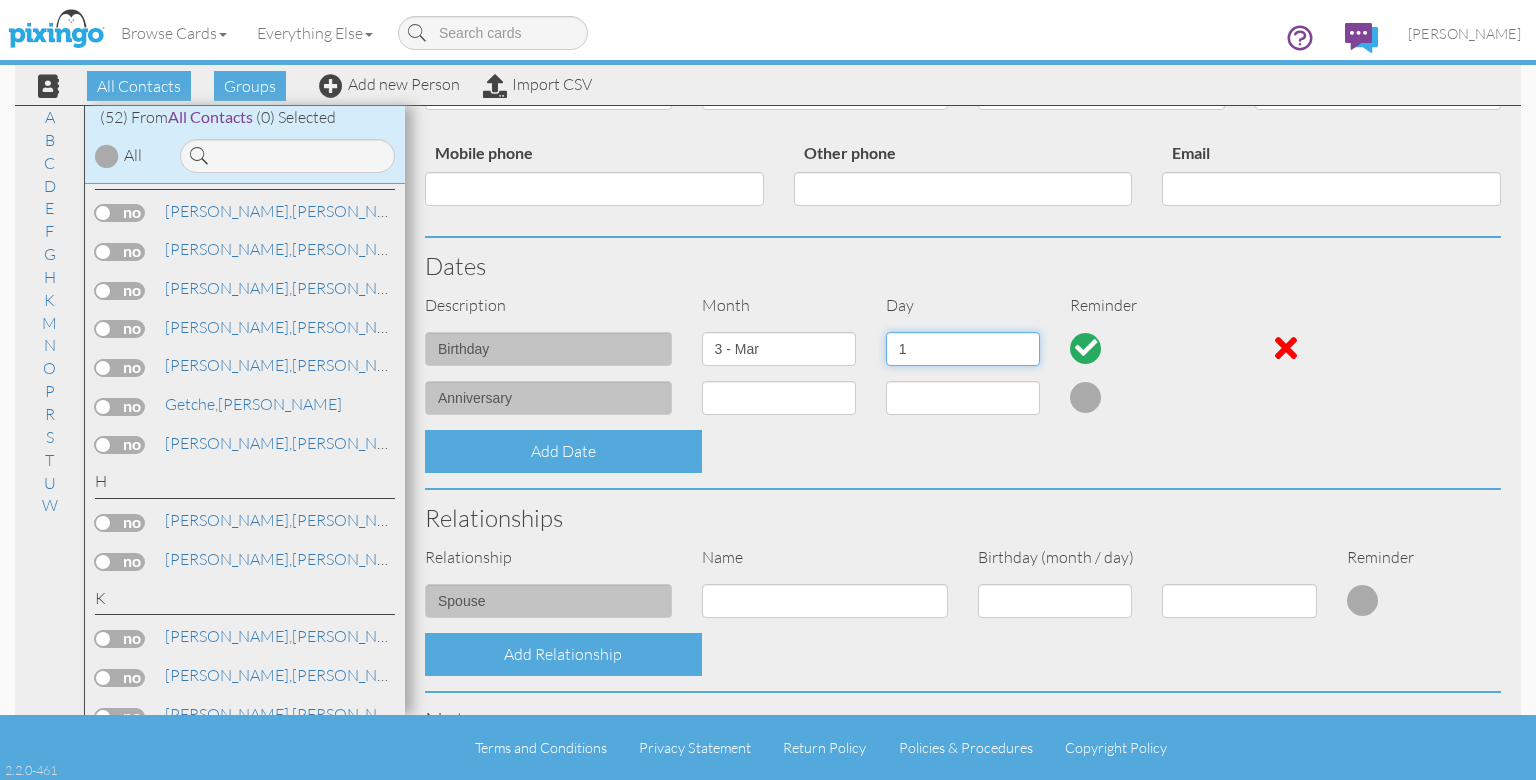 click on "1 2 3 4 5 6 7 8 9 10 11 12 13 14 15 16 17 18 19 20 21 22 23 24 25 26 27 28 29 30 31" at bounding box center [963, 349] 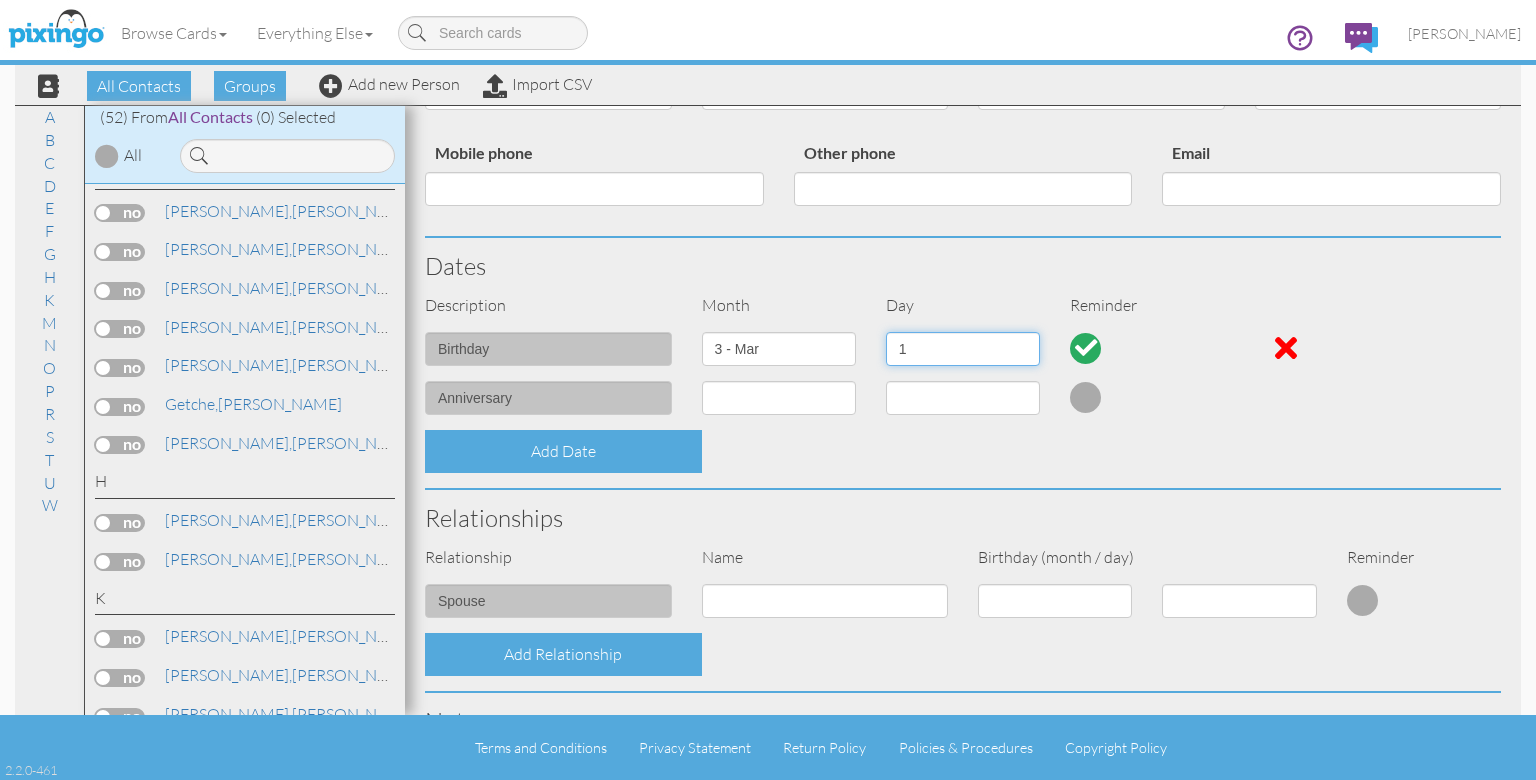 select on "number:3" 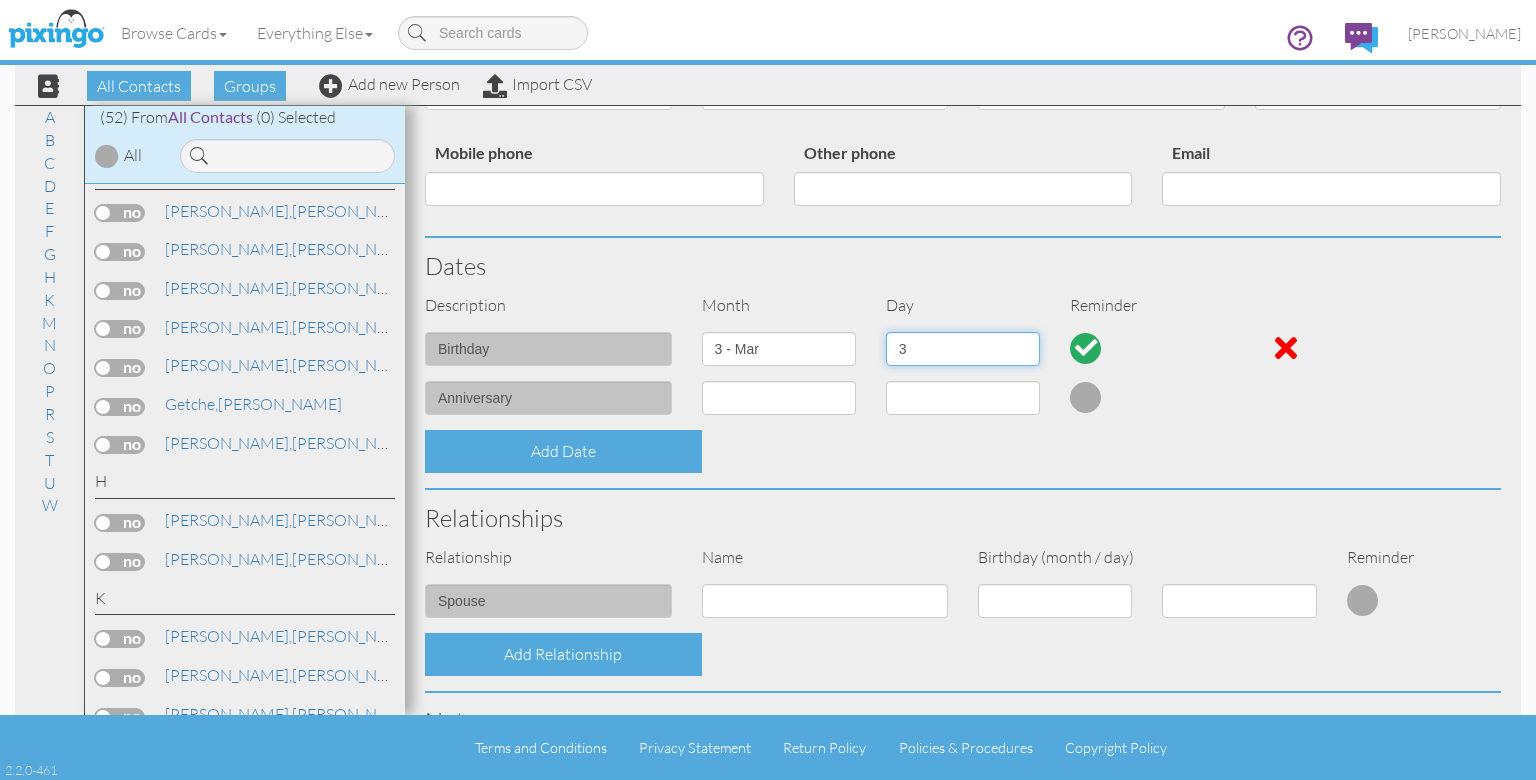 click on "1 2 3 4 5 6 7 8 9 10 11 12 13 14 15 16 17 18 19 20 21 22 23 24 25 26 27 28 29 30 31" at bounding box center (963, 349) 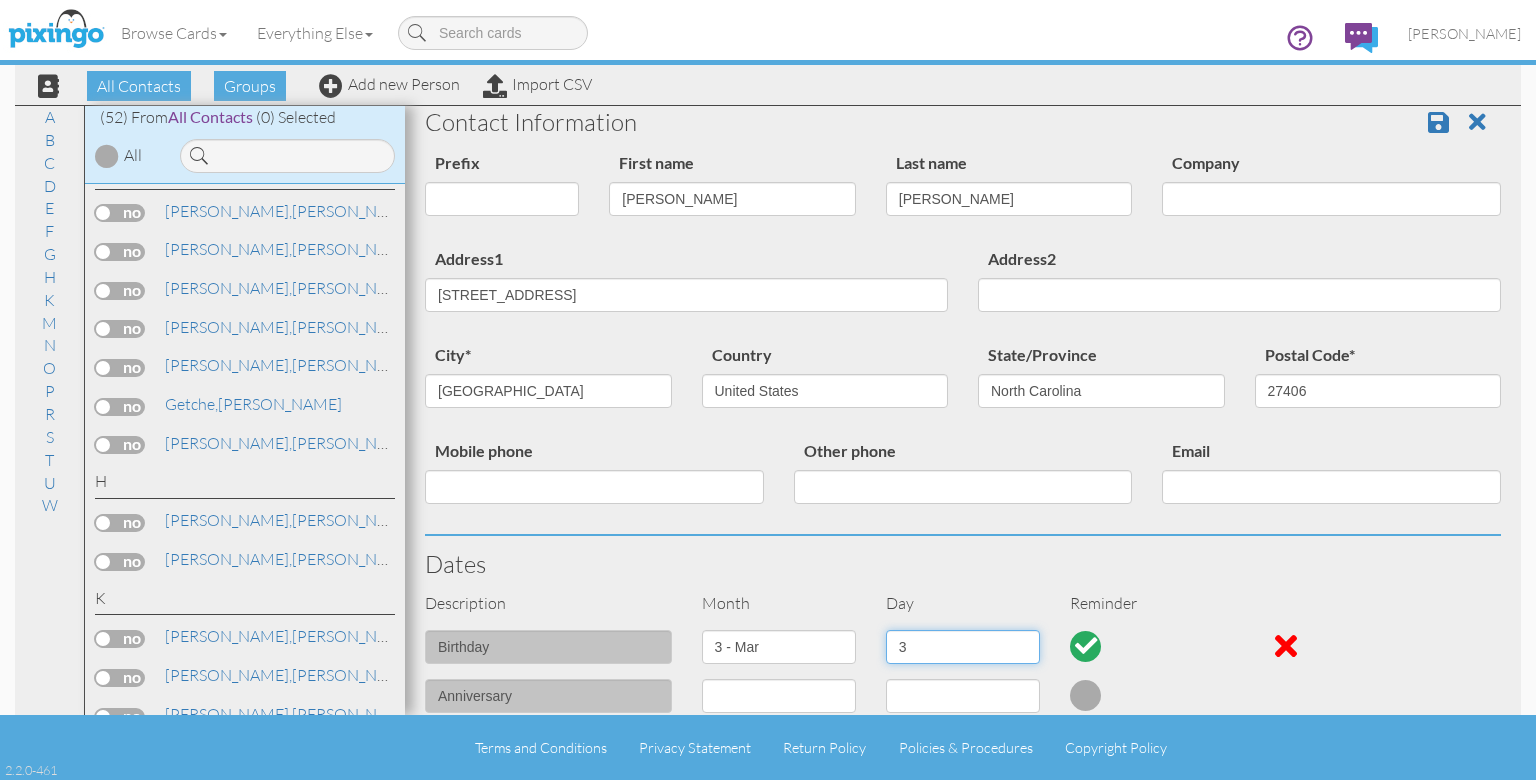 scroll, scrollTop: 0, scrollLeft: 0, axis: both 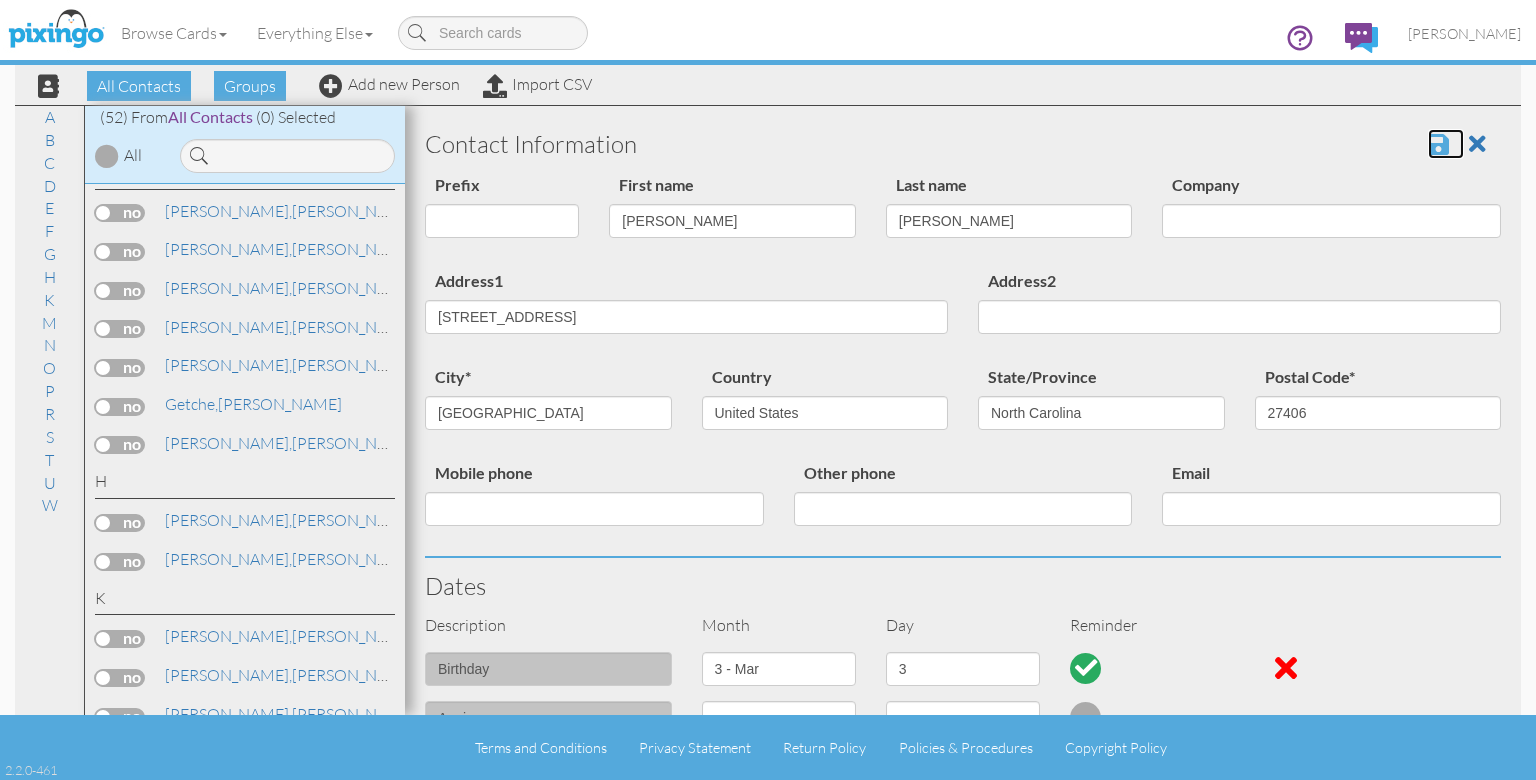 click at bounding box center [1438, 144] 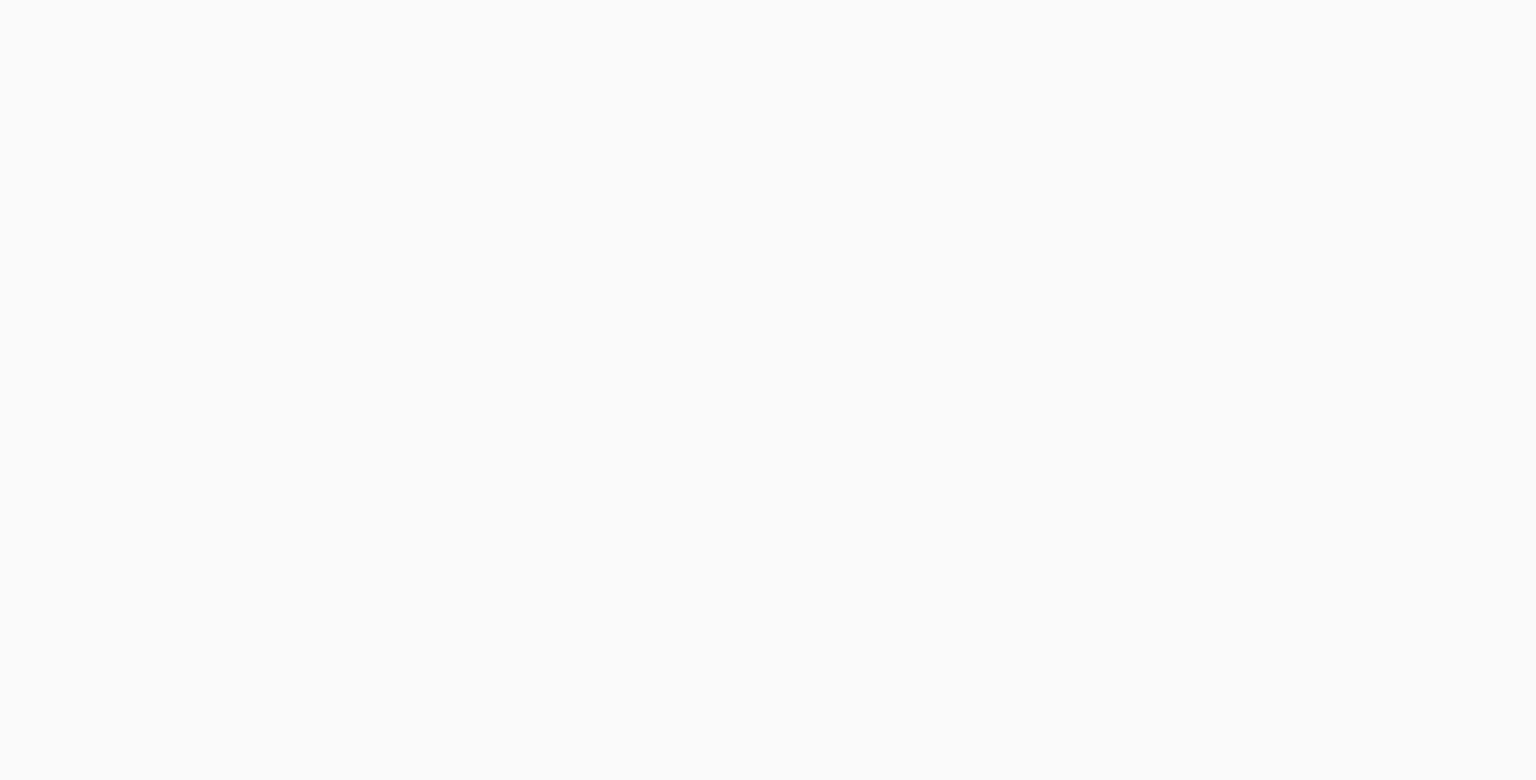 scroll, scrollTop: 0, scrollLeft: 0, axis: both 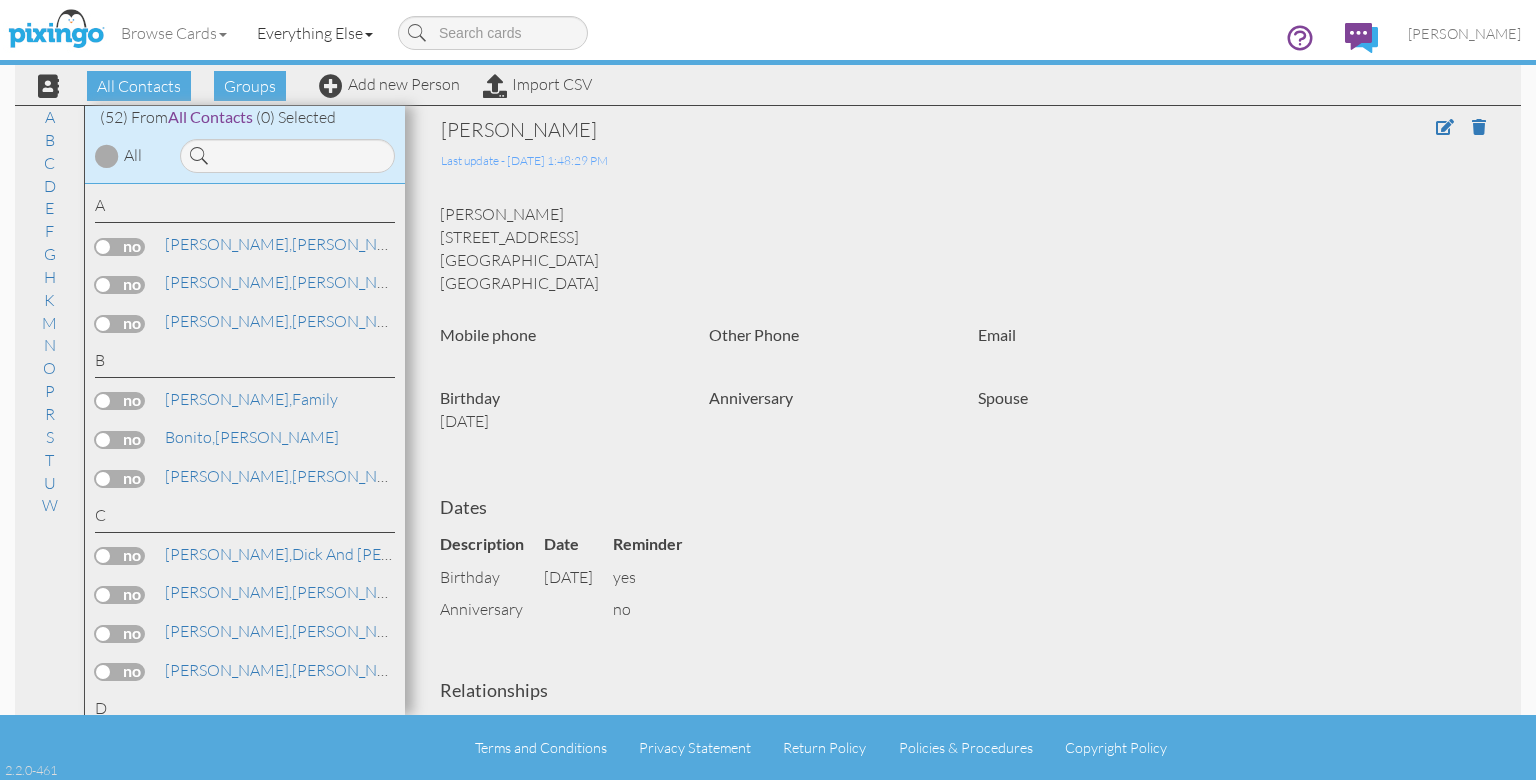 click on "Everything Else" at bounding box center (315, 33) 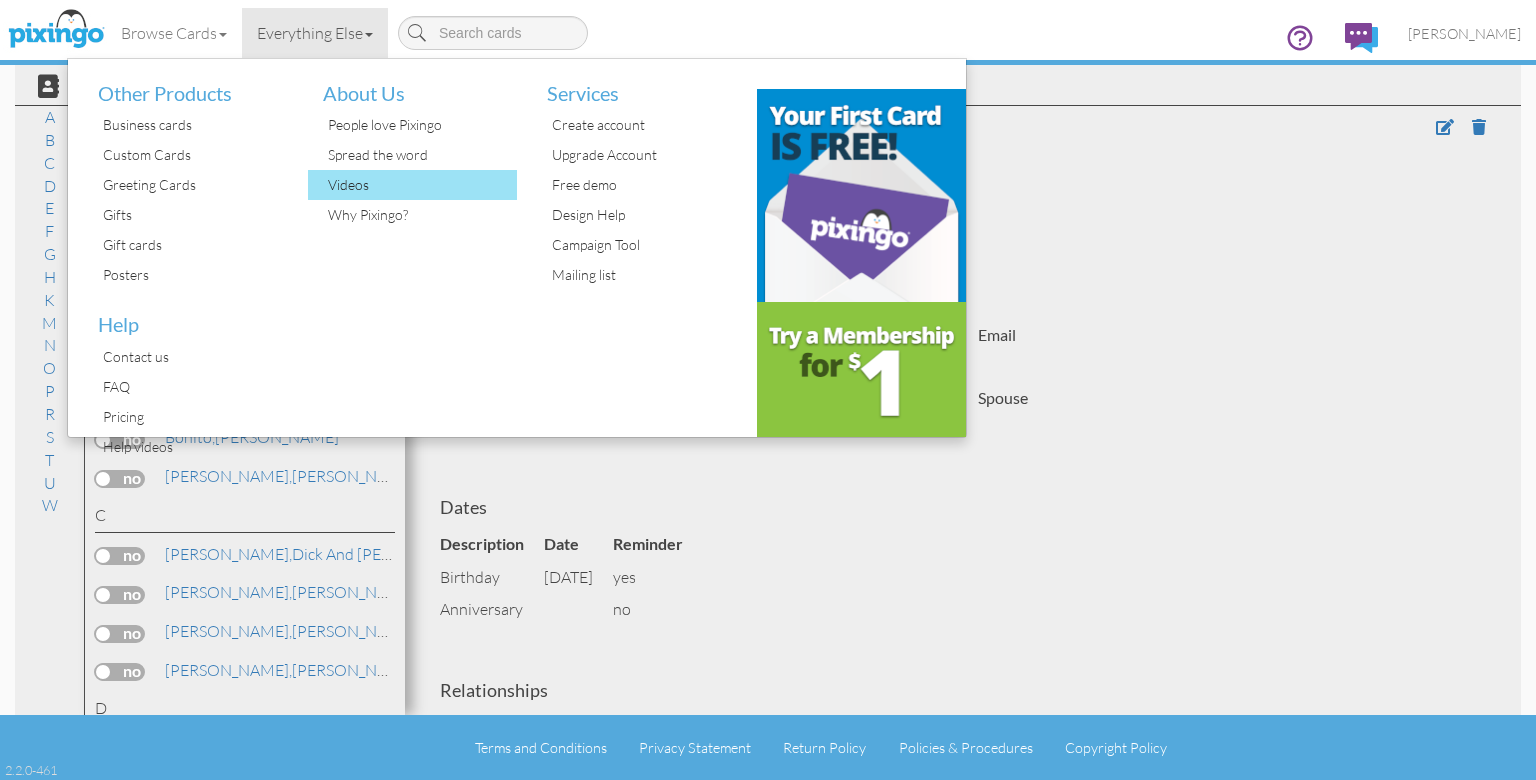 click on "Videos" at bounding box center (420, 185) 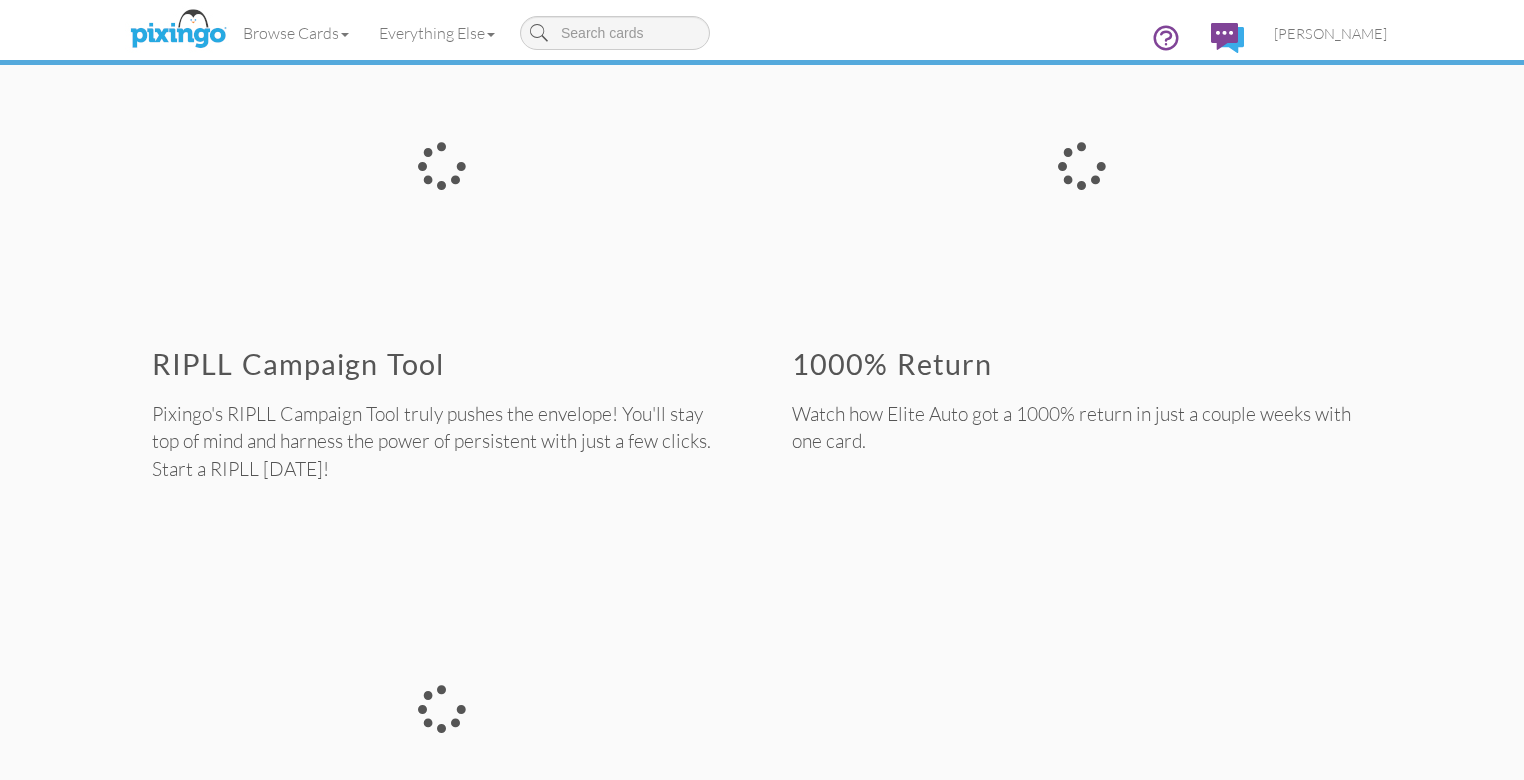 scroll, scrollTop: 624, scrollLeft: 0, axis: vertical 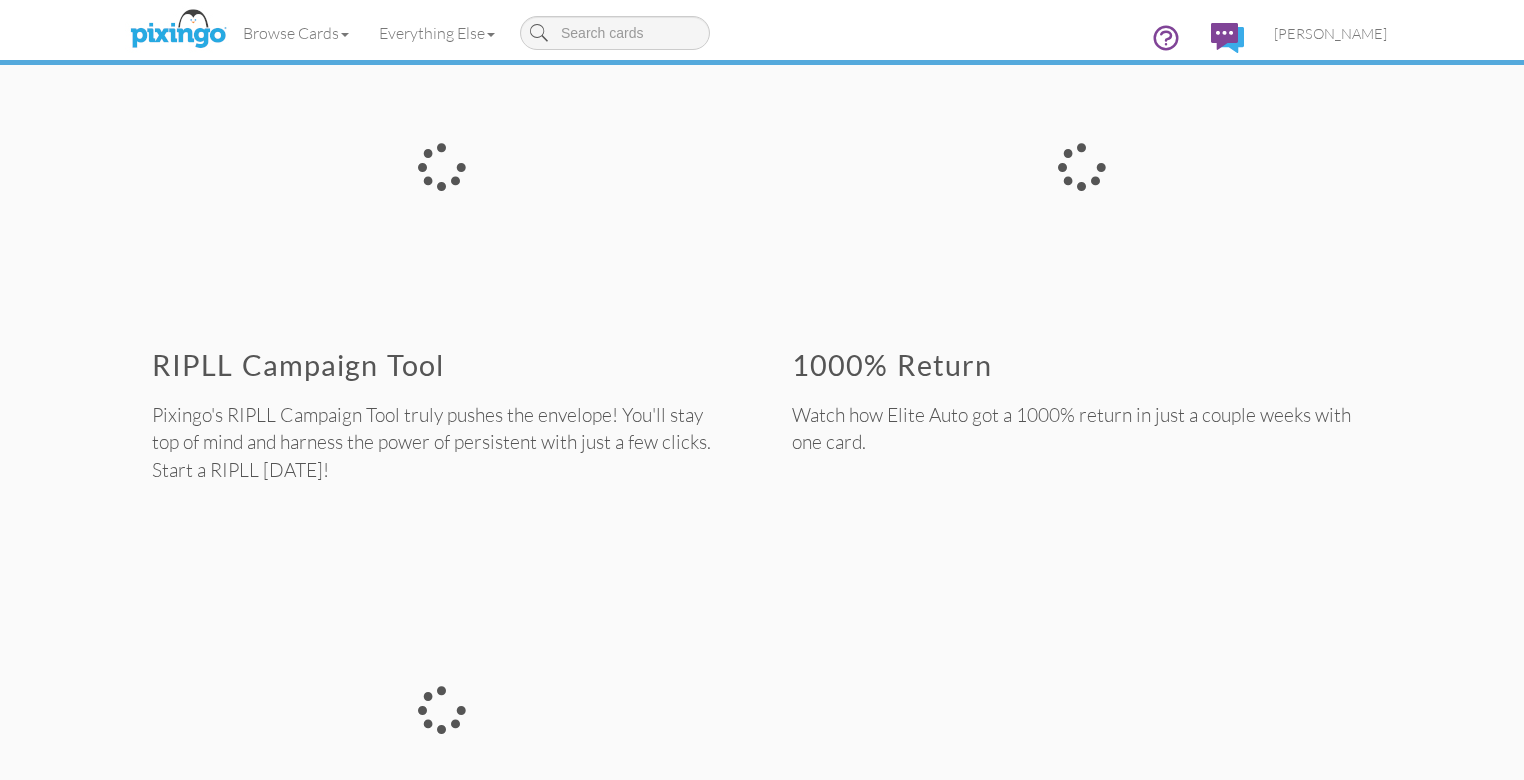 click at bounding box center (442, 167) 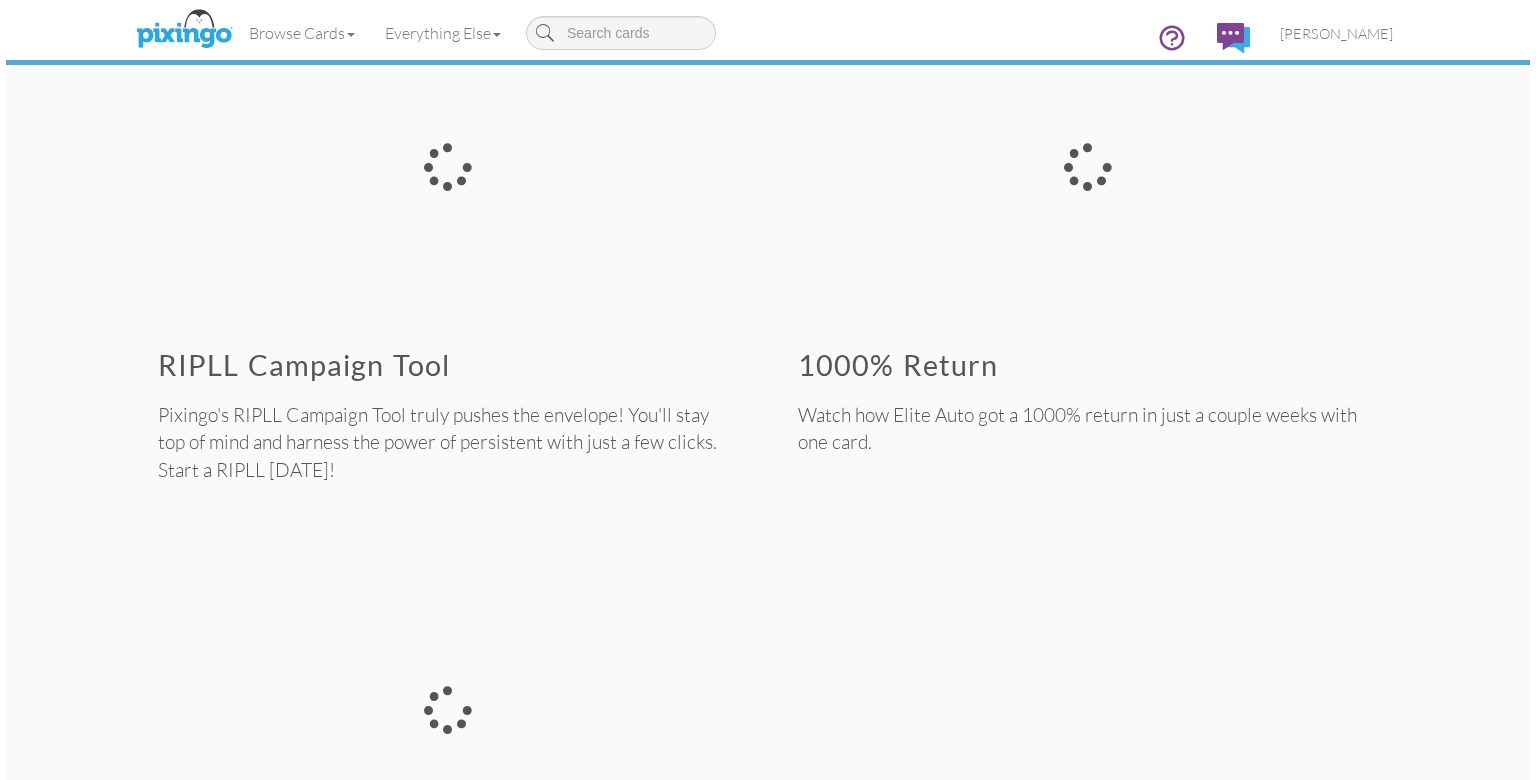 scroll, scrollTop: 628, scrollLeft: 0, axis: vertical 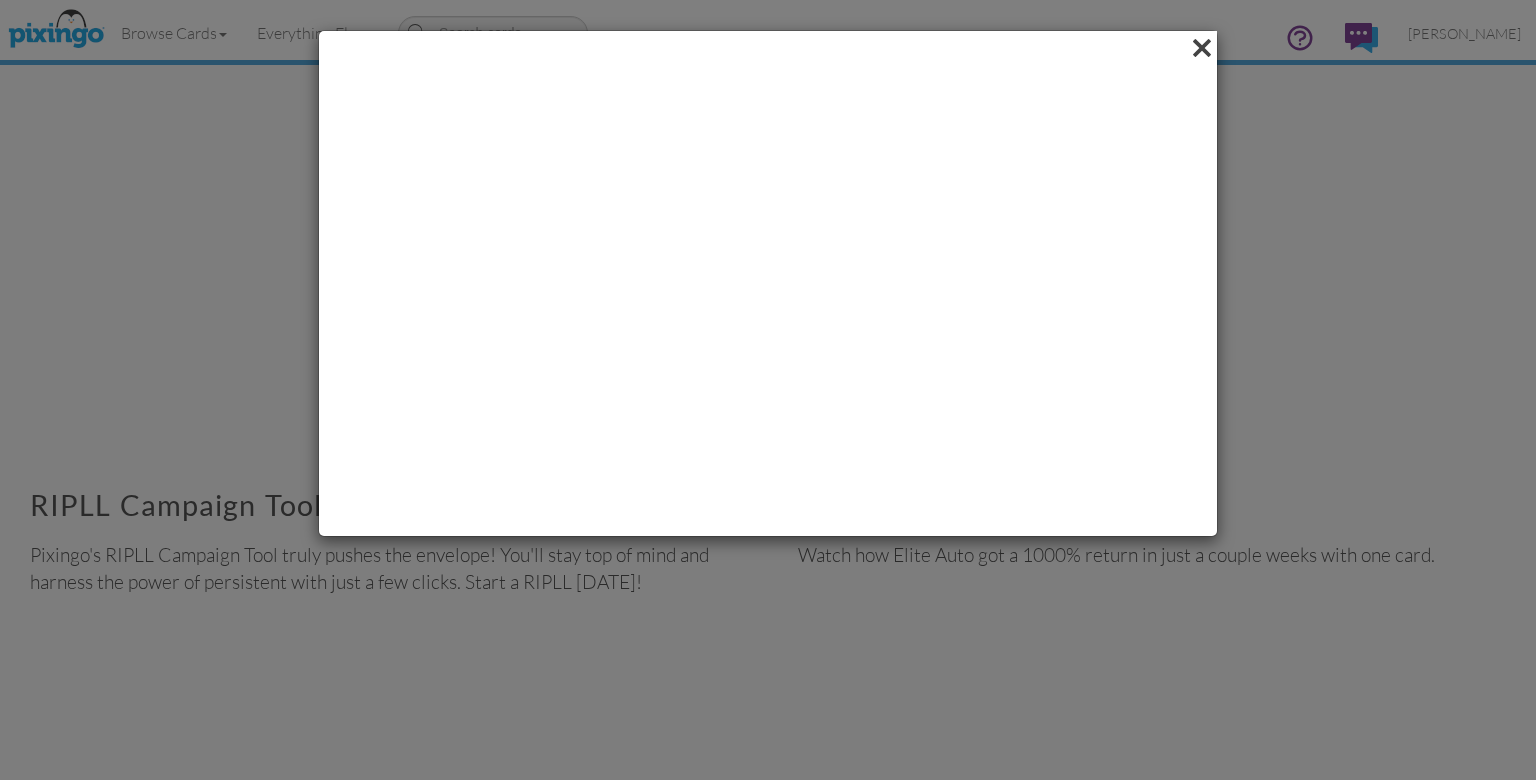 click at bounding box center (1201, 48) 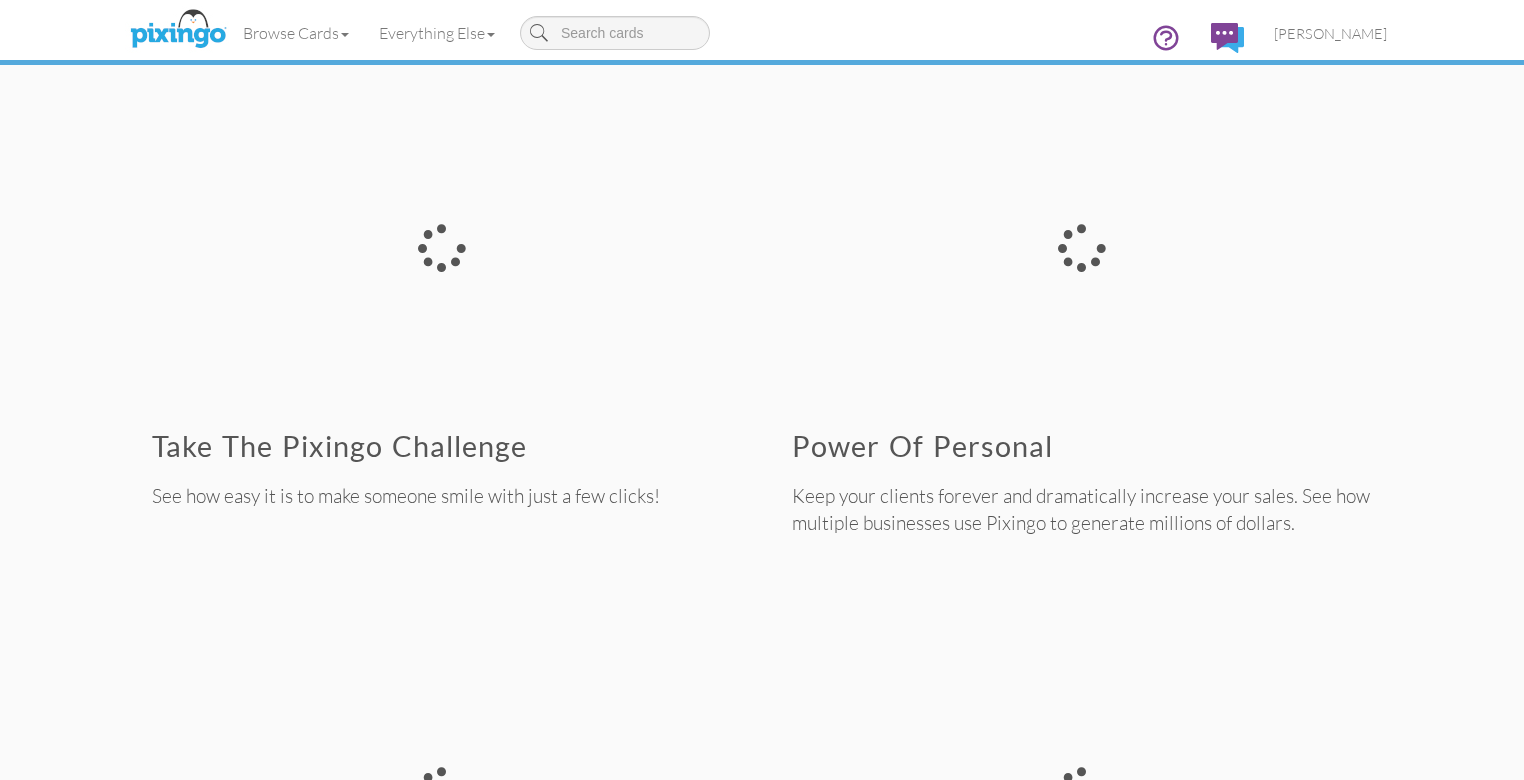 scroll, scrollTop: 0, scrollLeft: 0, axis: both 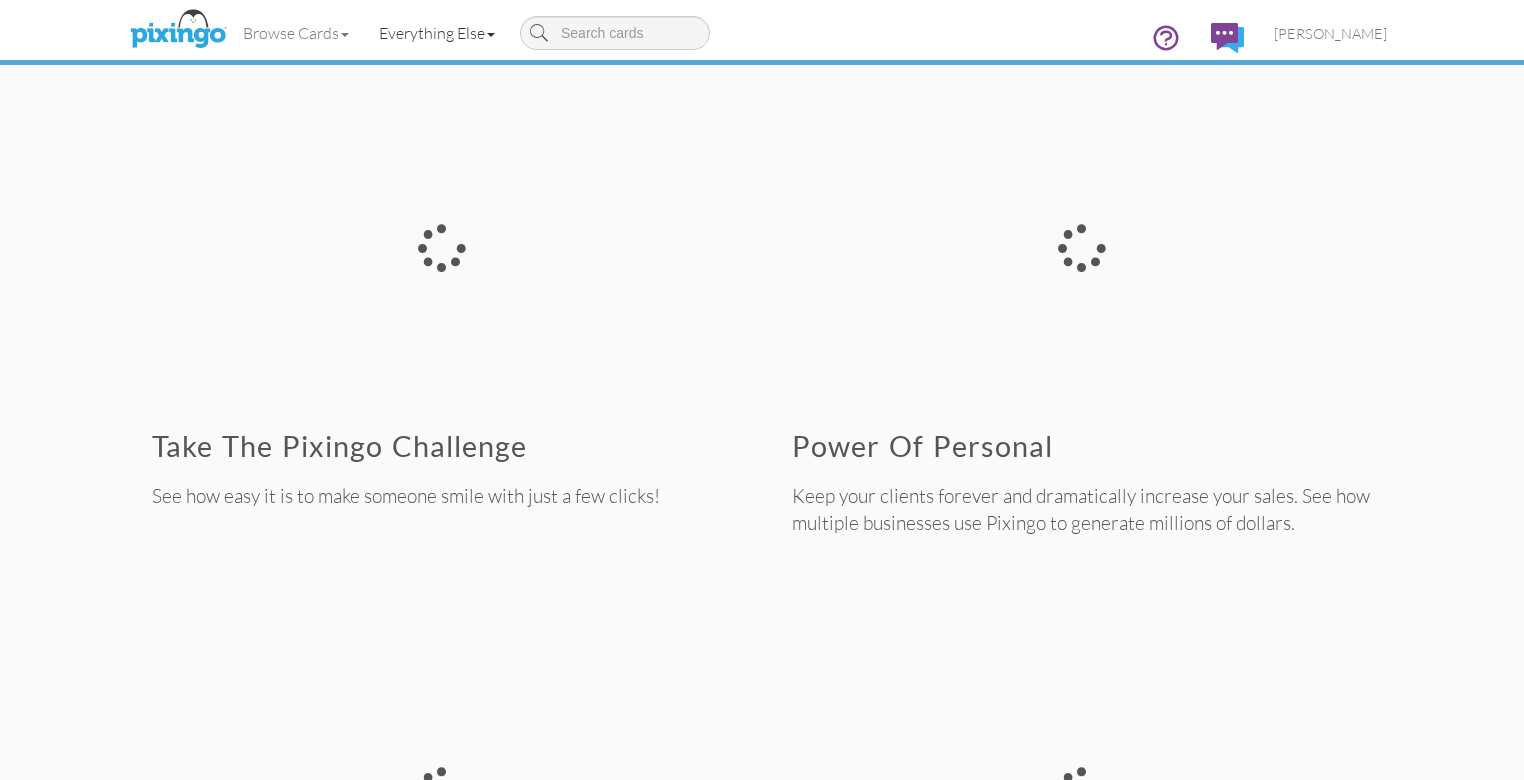 click on "Everything Else" at bounding box center (437, 33) 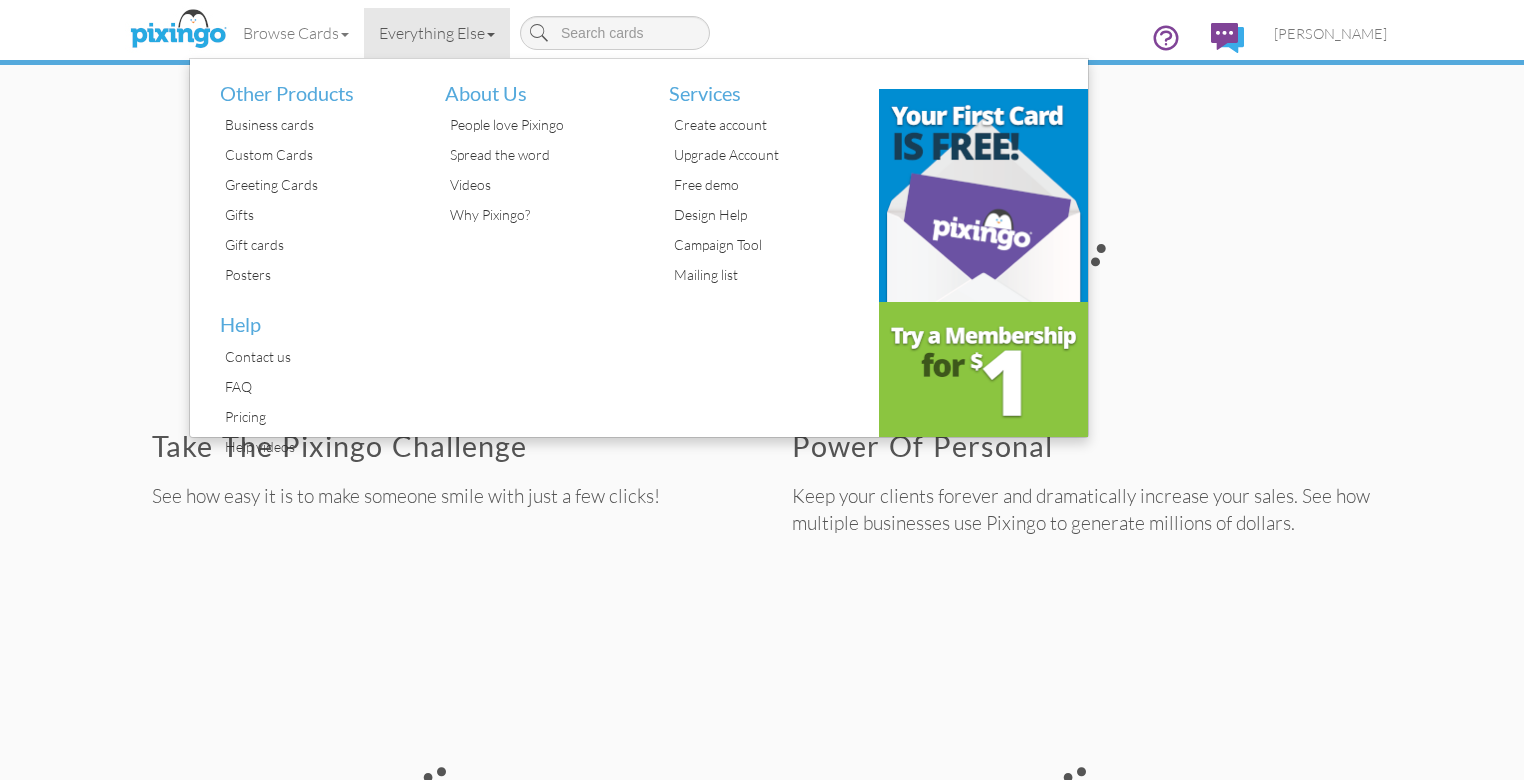 click on "People love Pixingo" at bounding box center [542, 125] 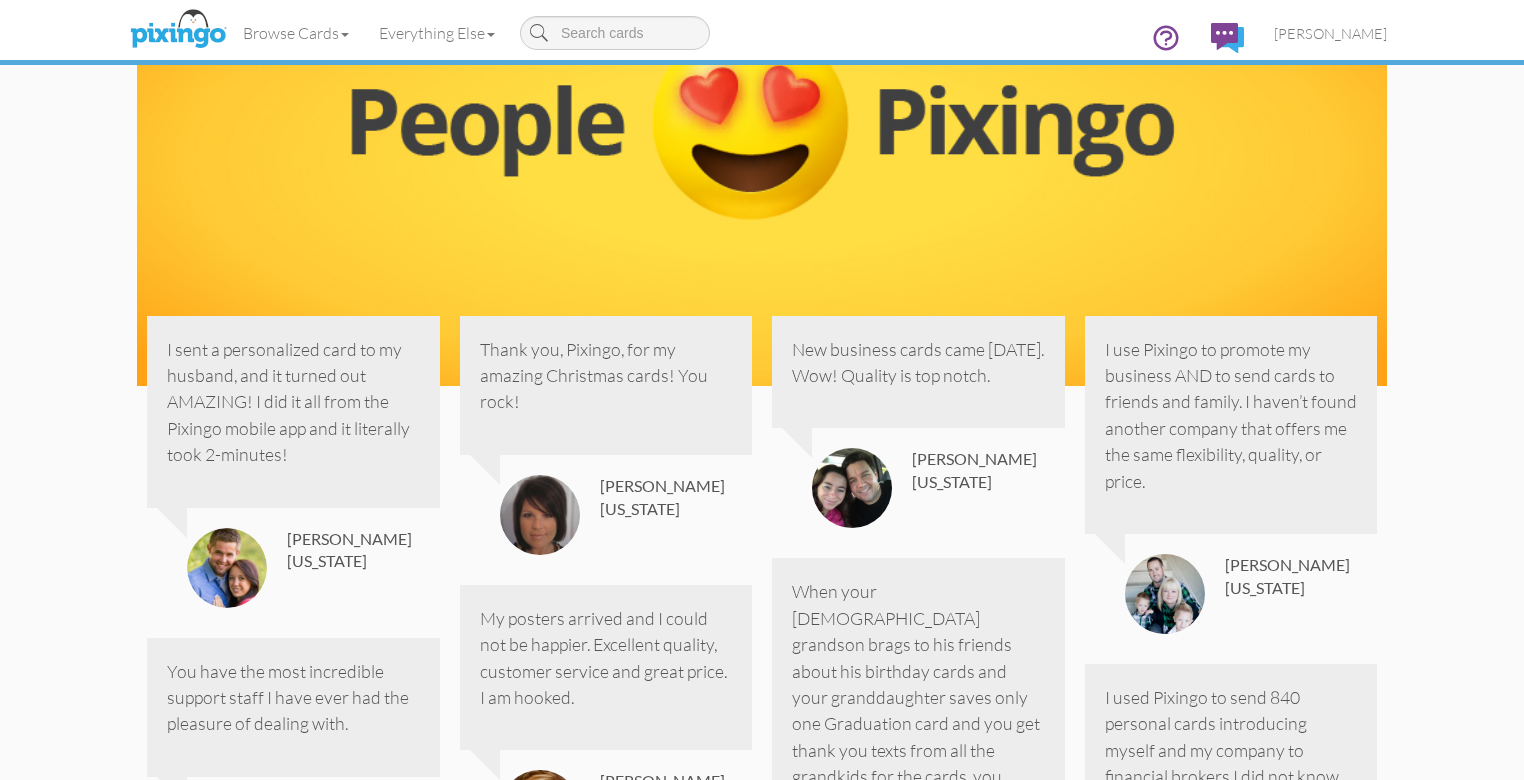 scroll, scrollTop: 0, scrollLeft: 0, axis: both 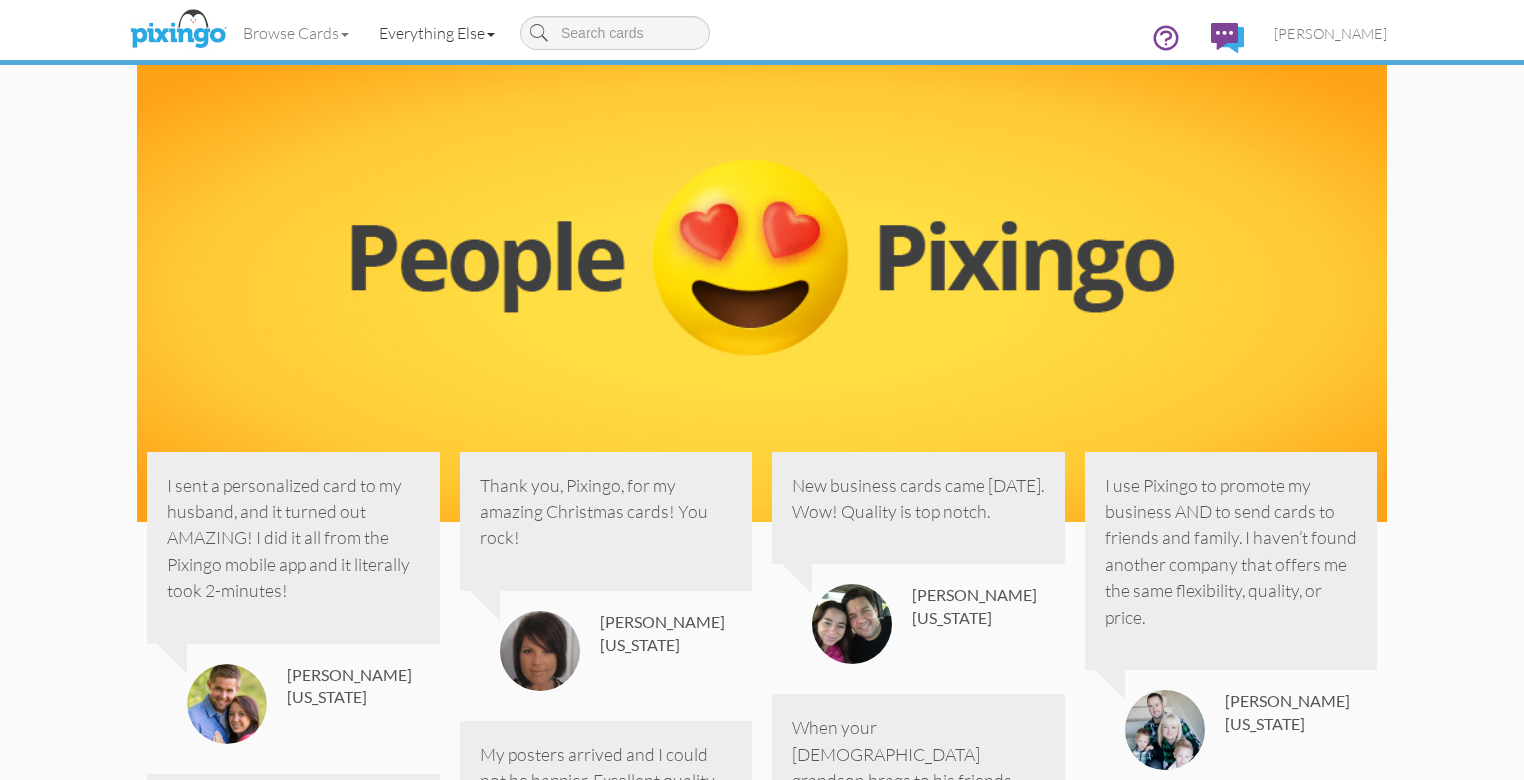 click at bounding box center (491, 35) 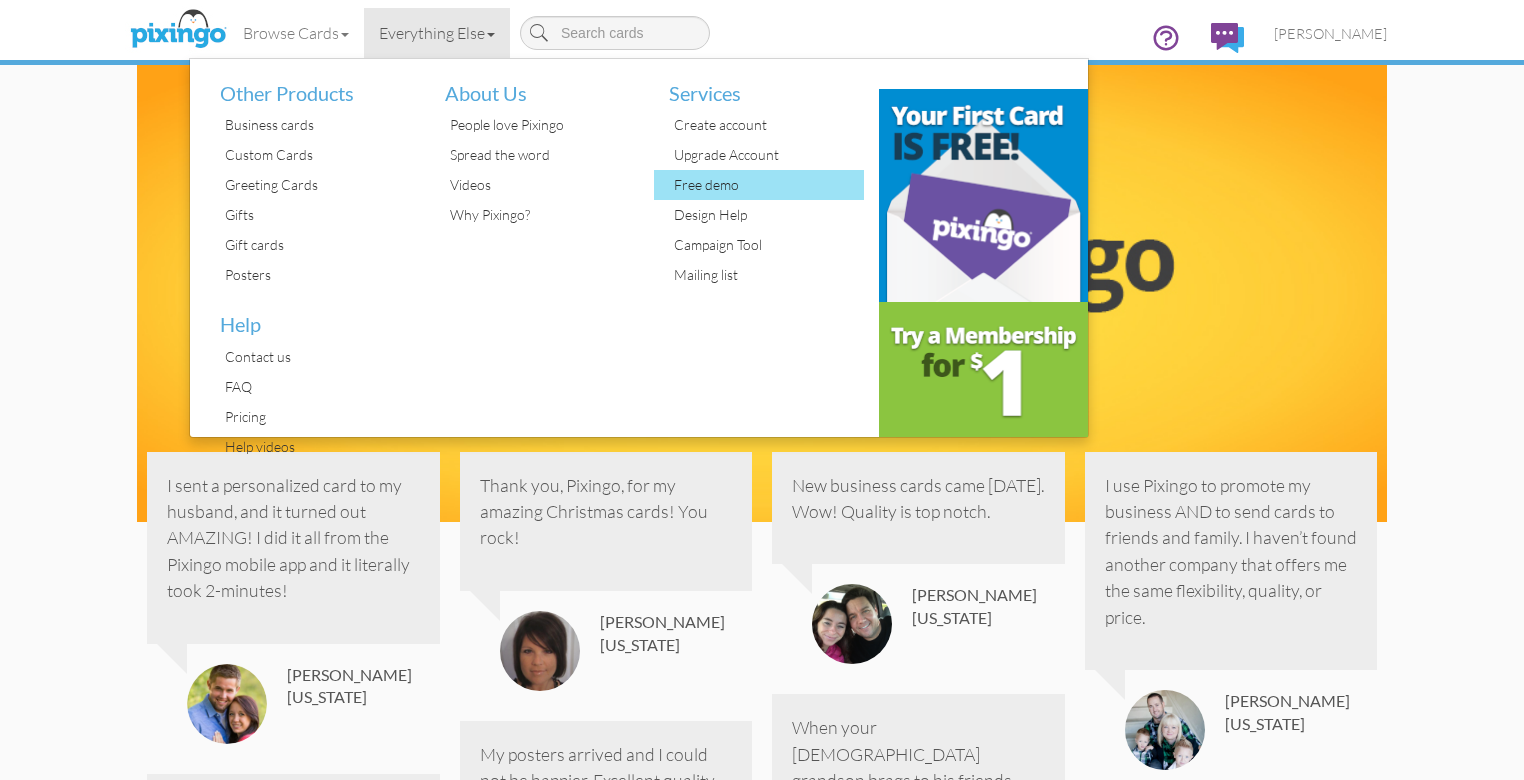 click on "Free demo" at bounding box center (766, 185) 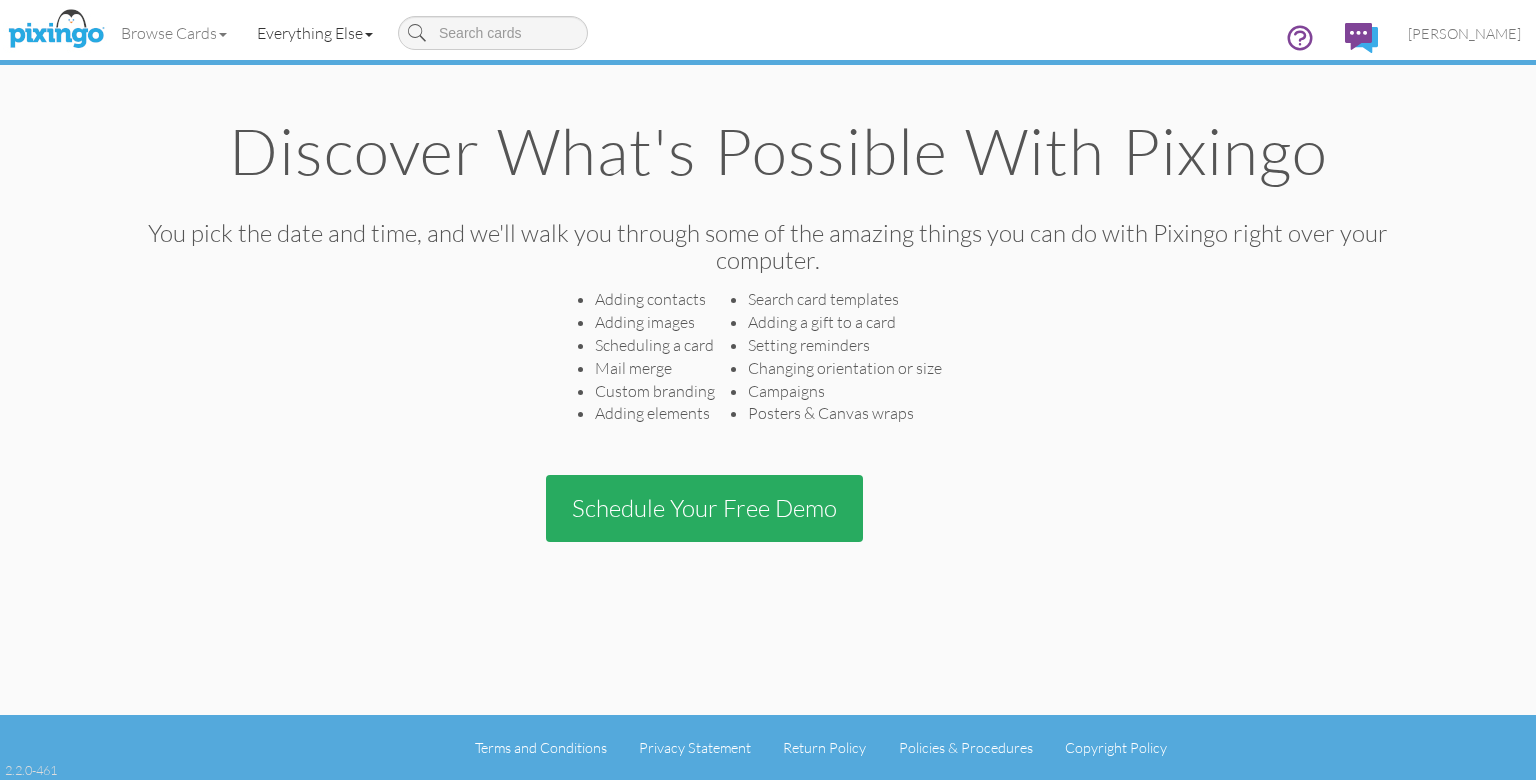 click on "Everything Else" at bounding box center [315, 33] 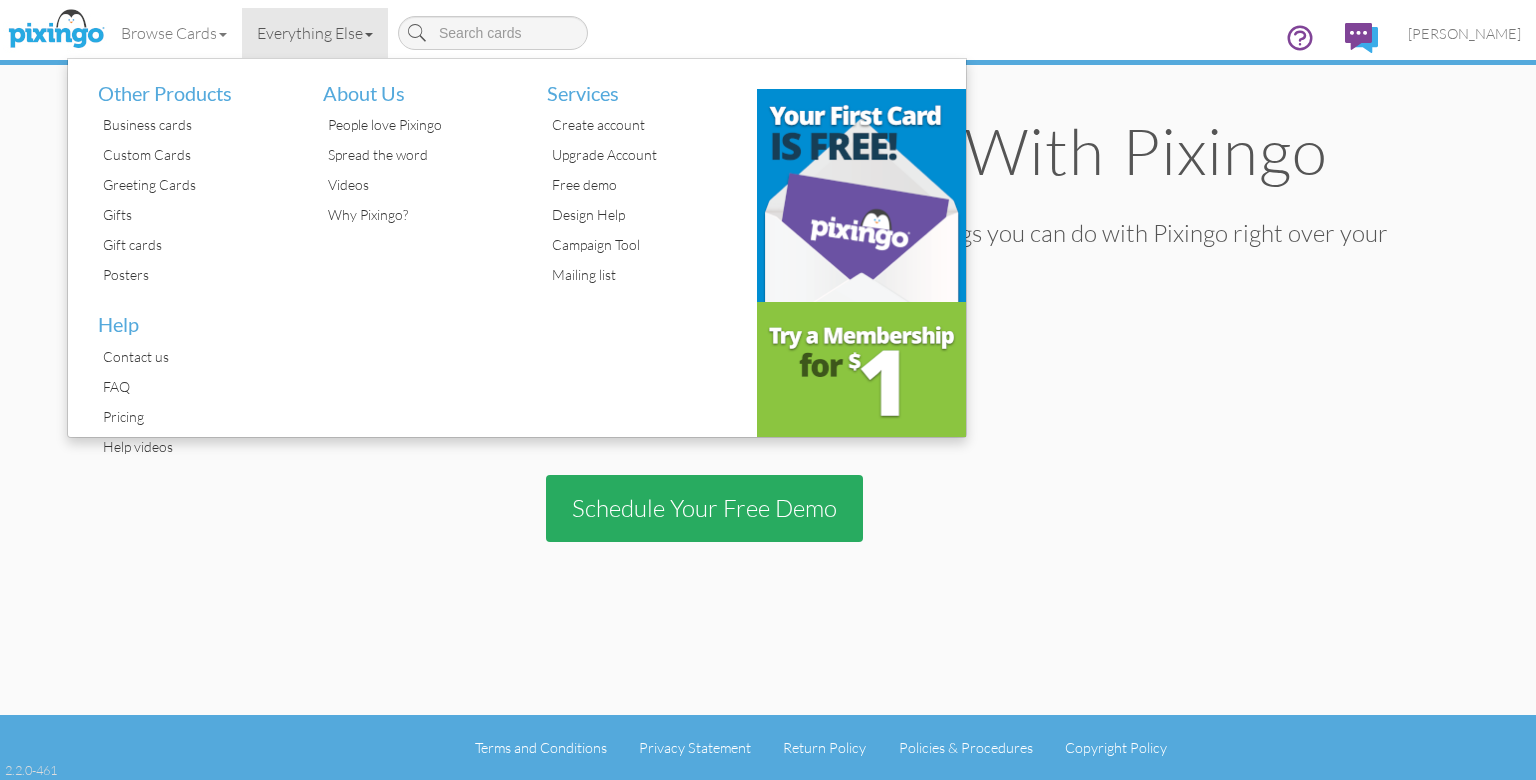 click on "Schedule Your Free Demo" at bounding box center [768, 488] 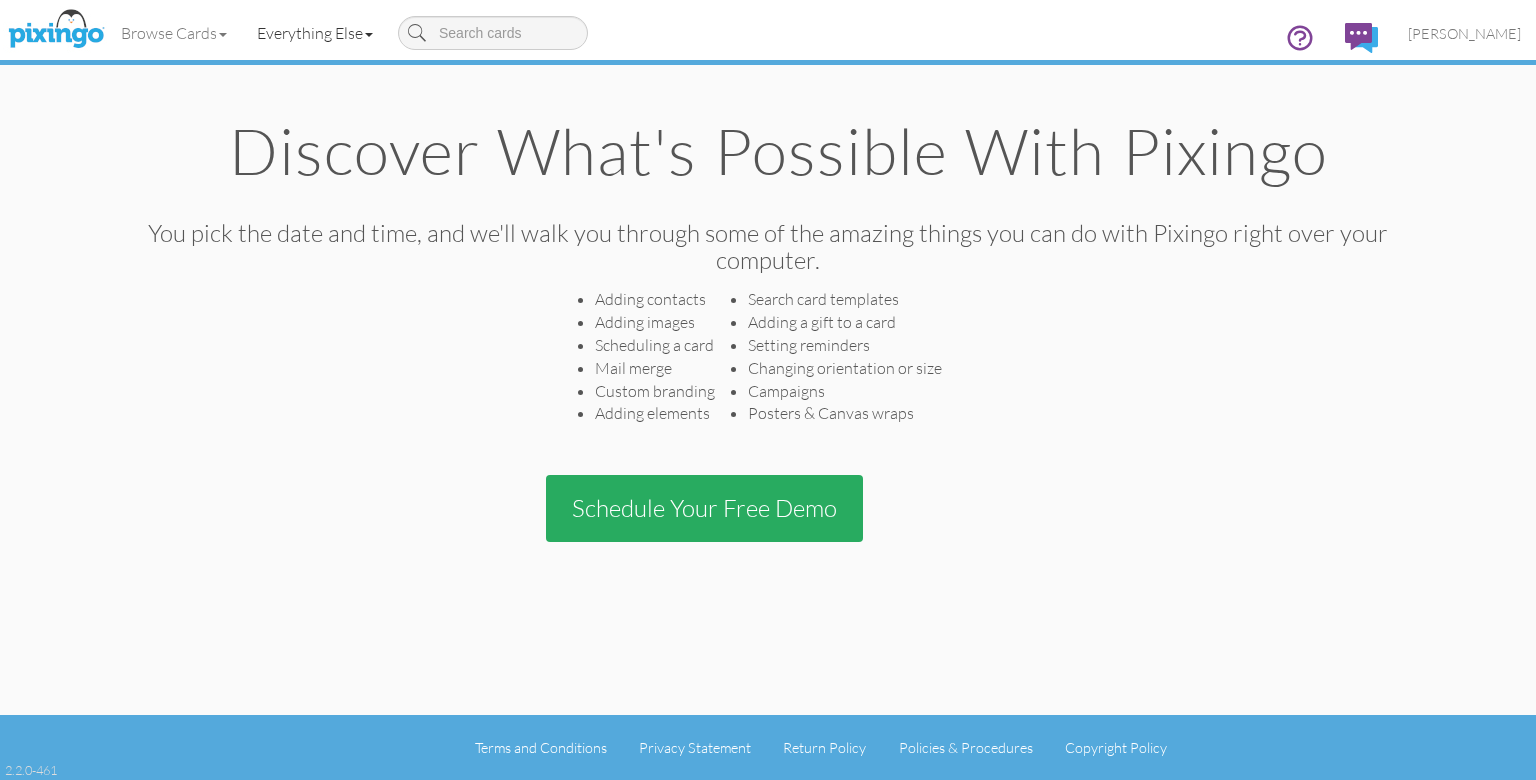 click on "Everything Else" at bounding box center (315, 33) 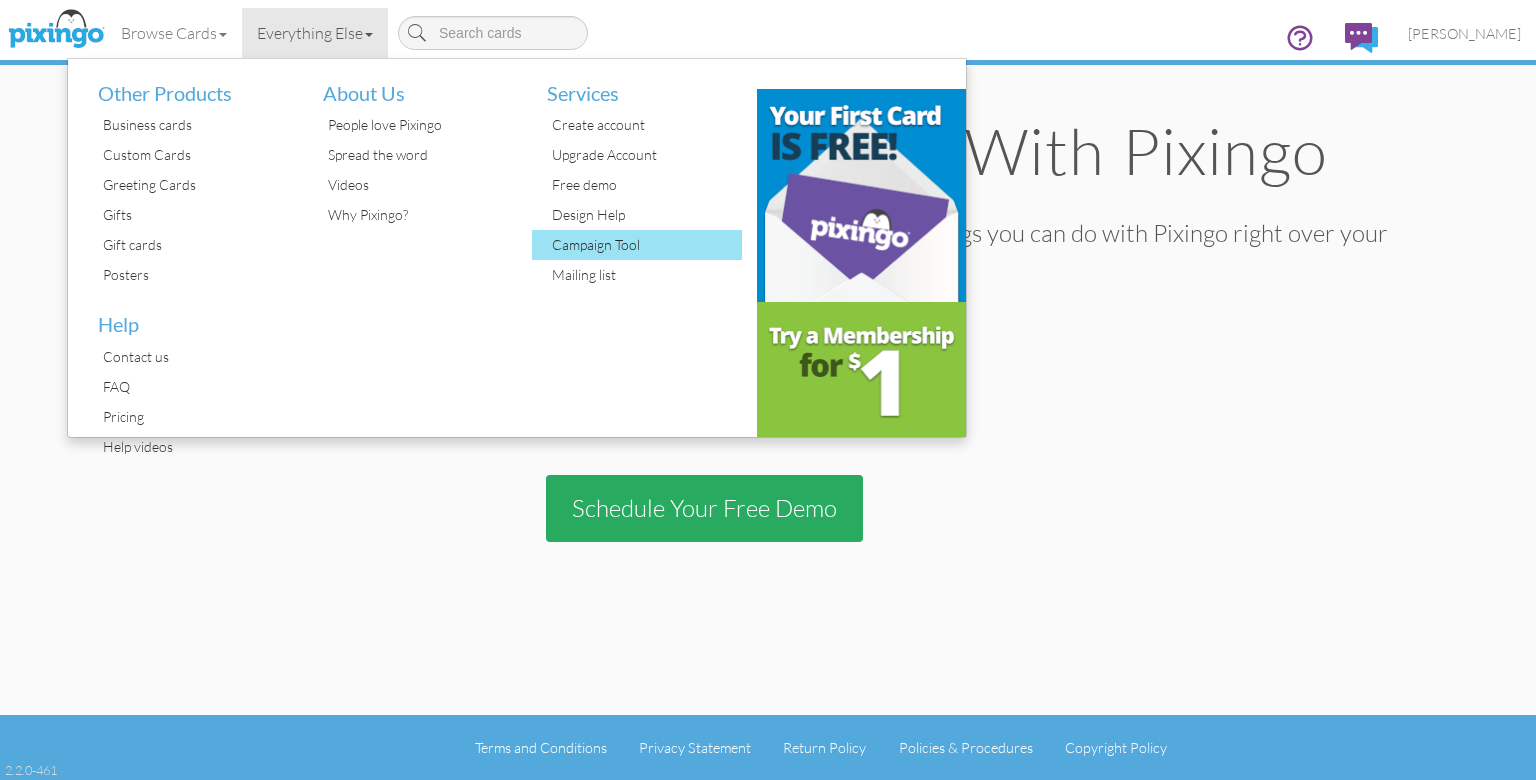 click on "Campaign Tool" at bounding box center [644, 245] 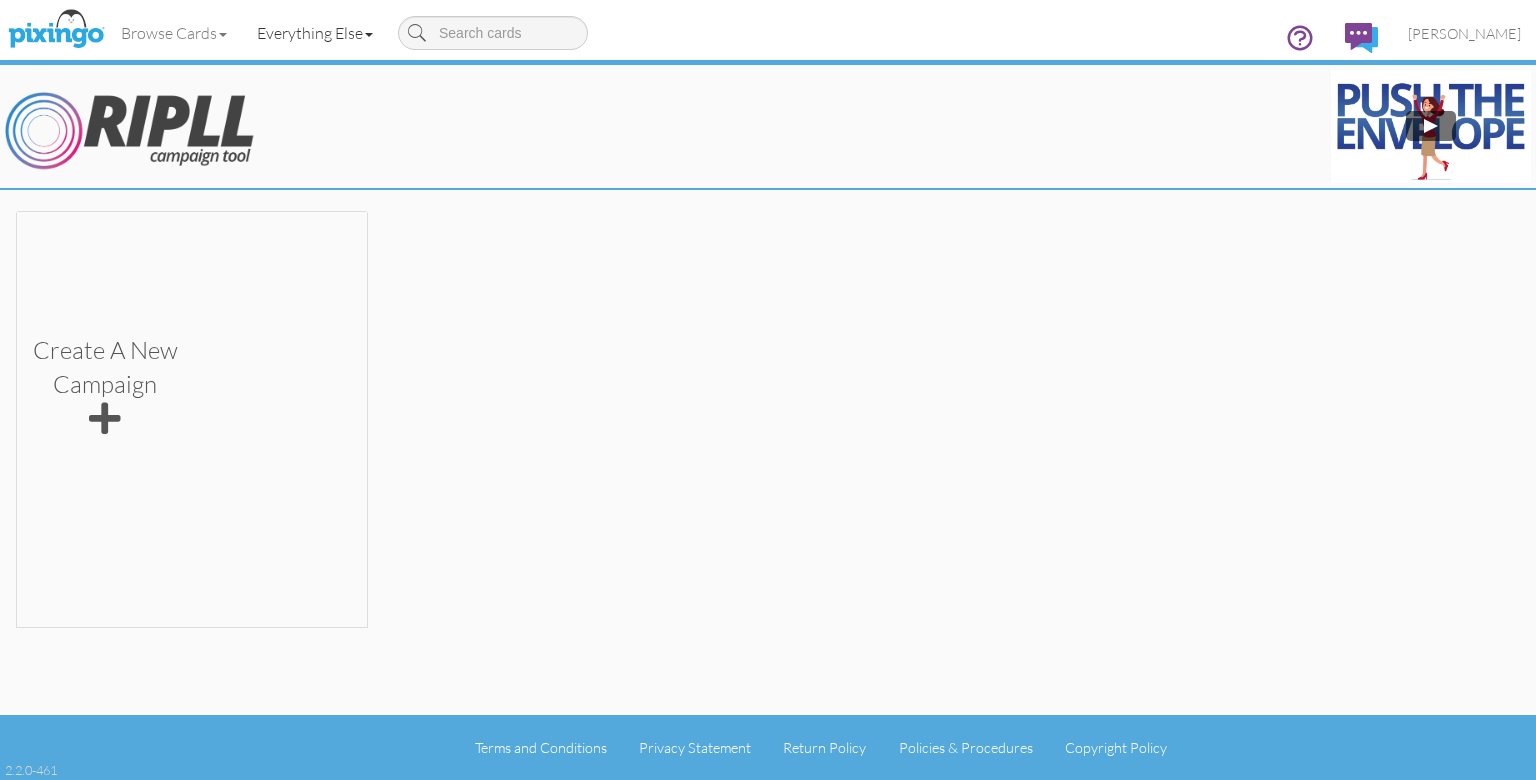 click on "Everything Else" at bounding box center [315, 33] 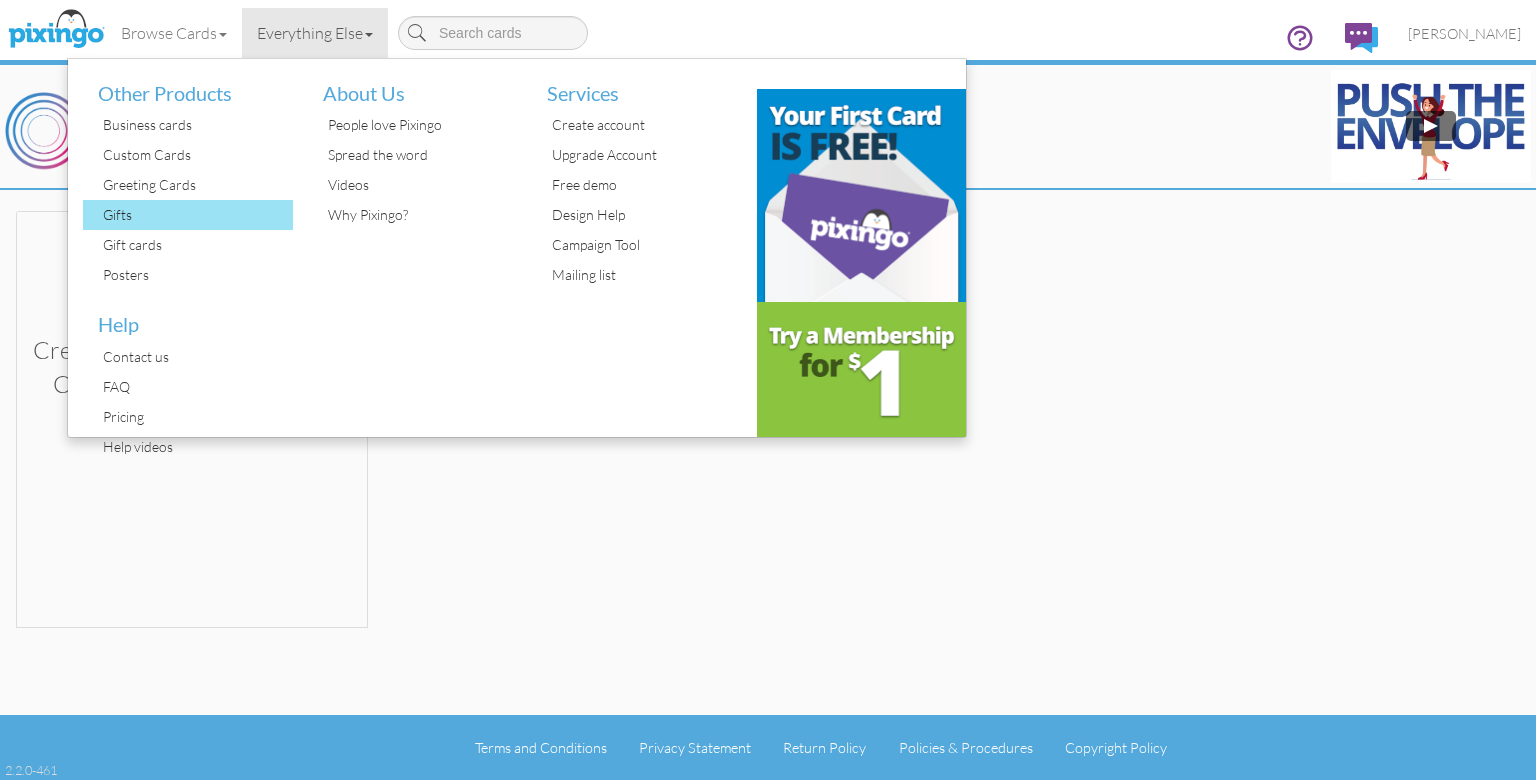 click on "Gifts" at bounding box center [195, 215] 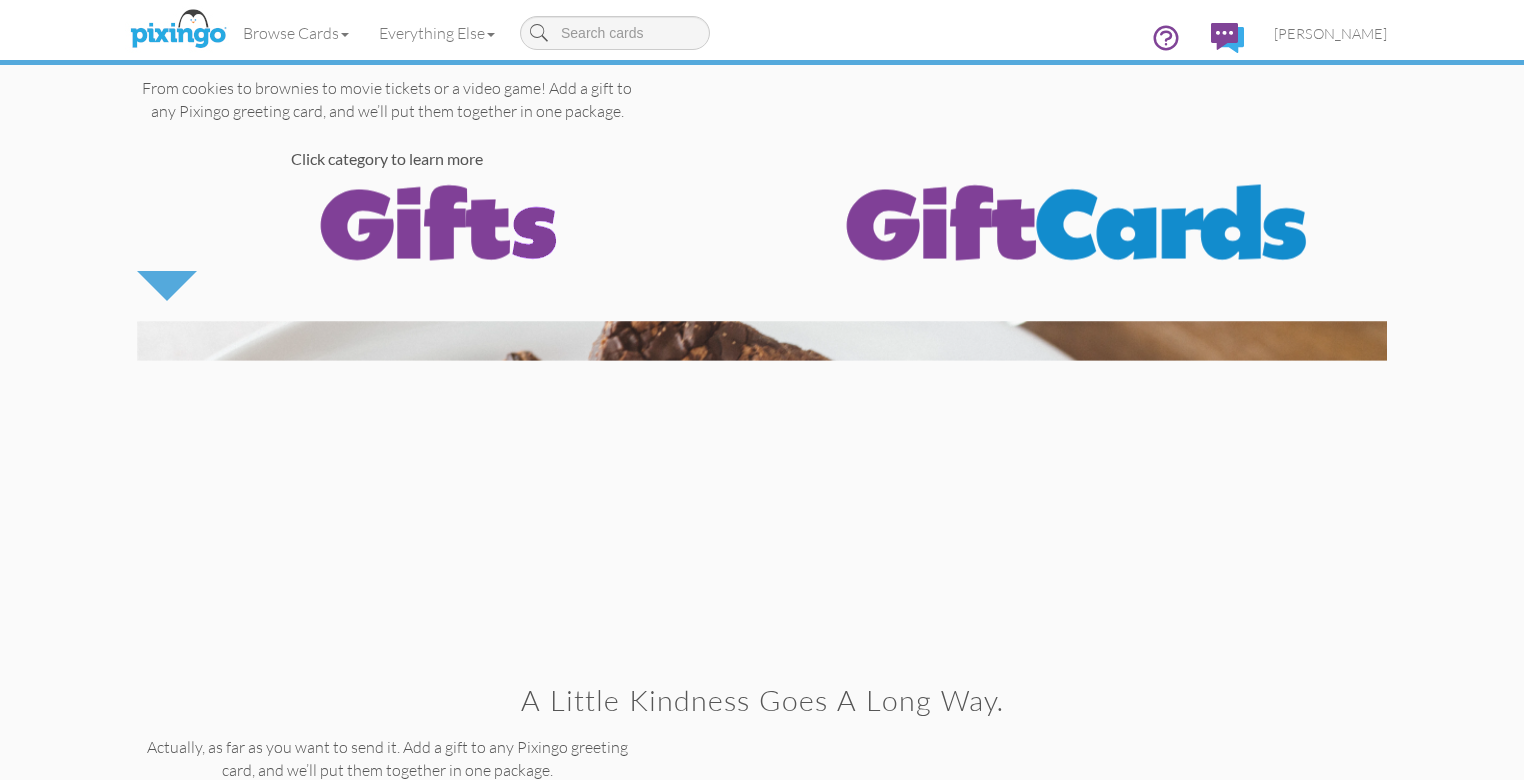 scroll, scrollTop: 0, scrollLeft: 0, axis: both 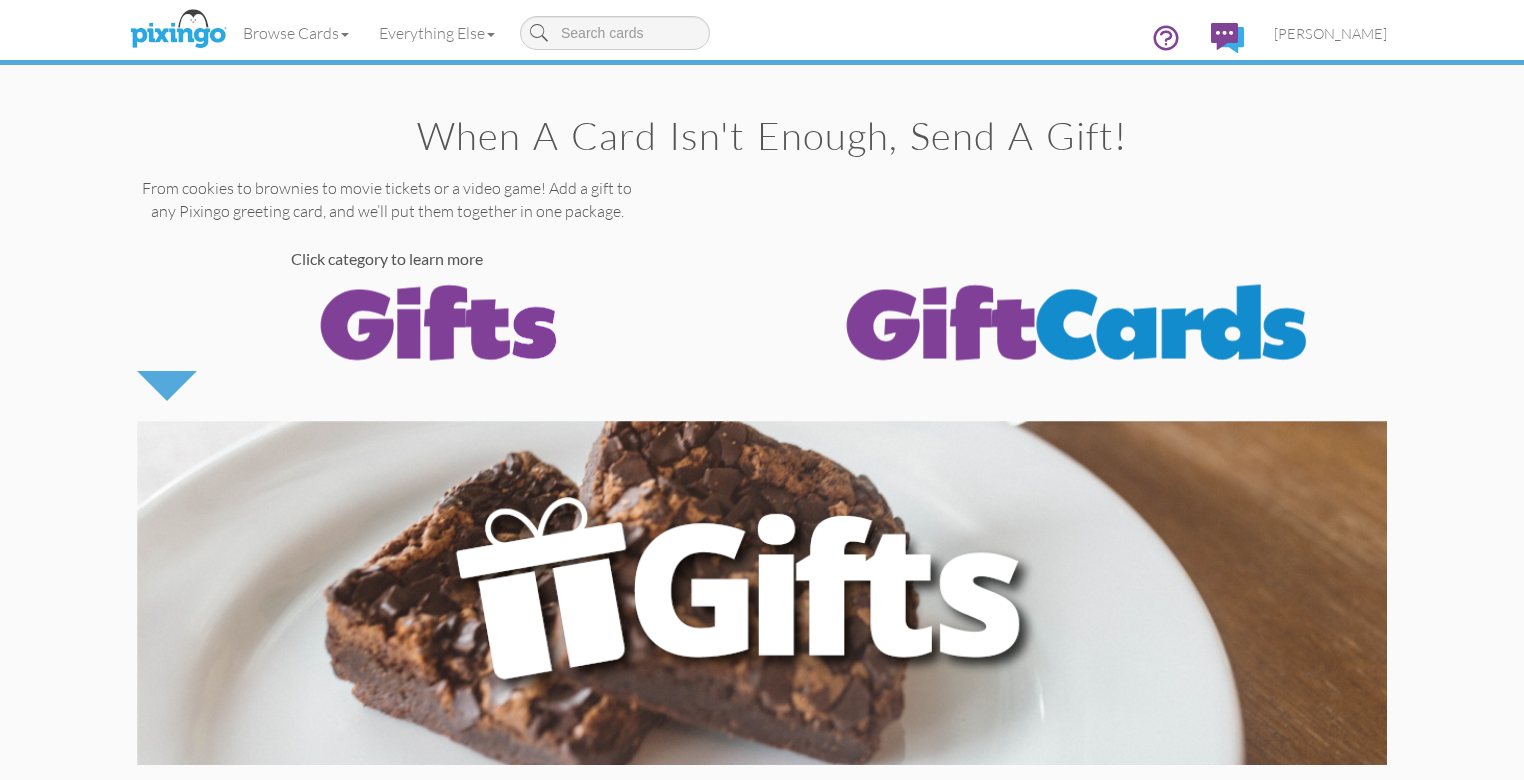click at bounding box center [1077, 321] 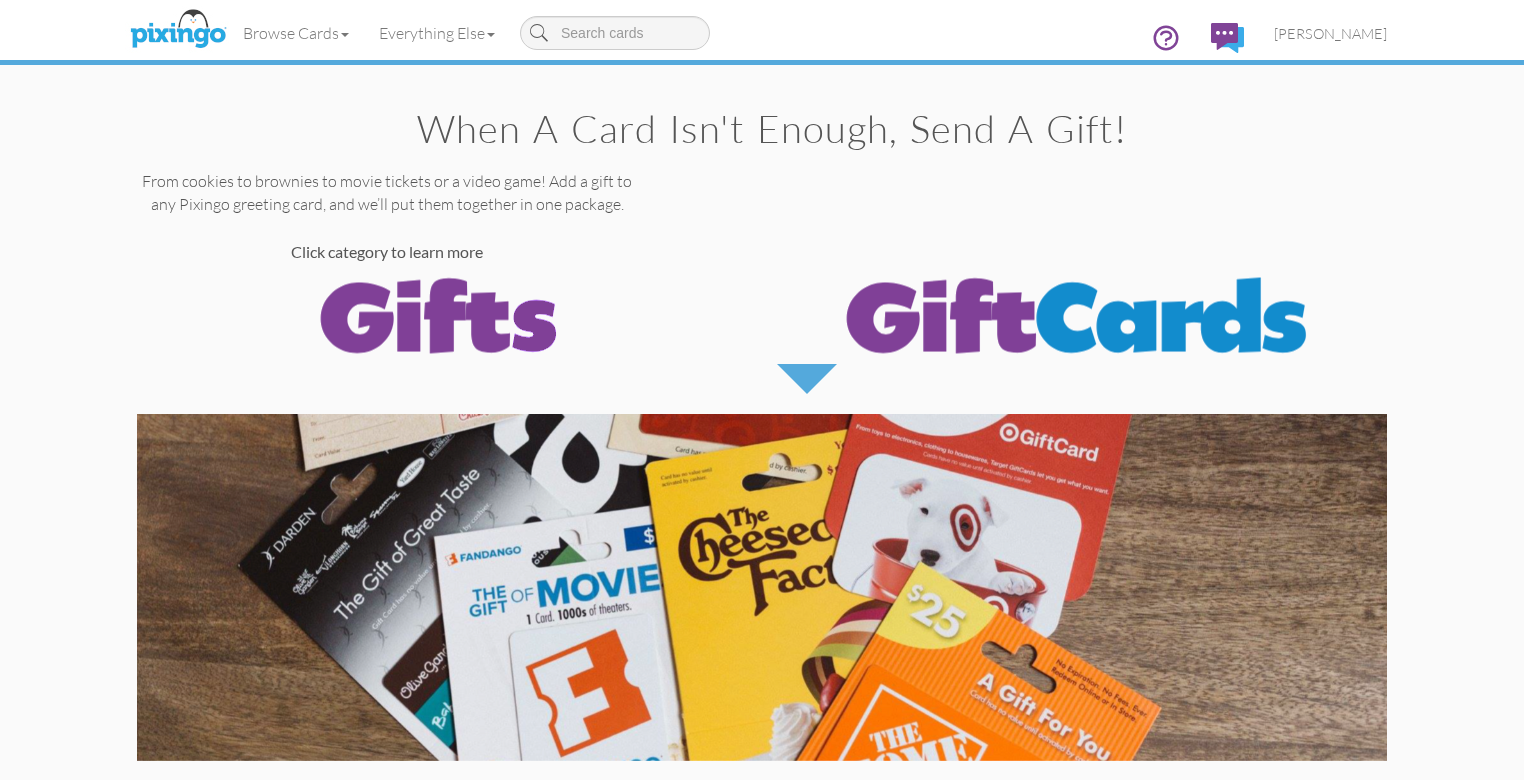scroll, scrollTop: 0, scrollLeft: 0, axis: both 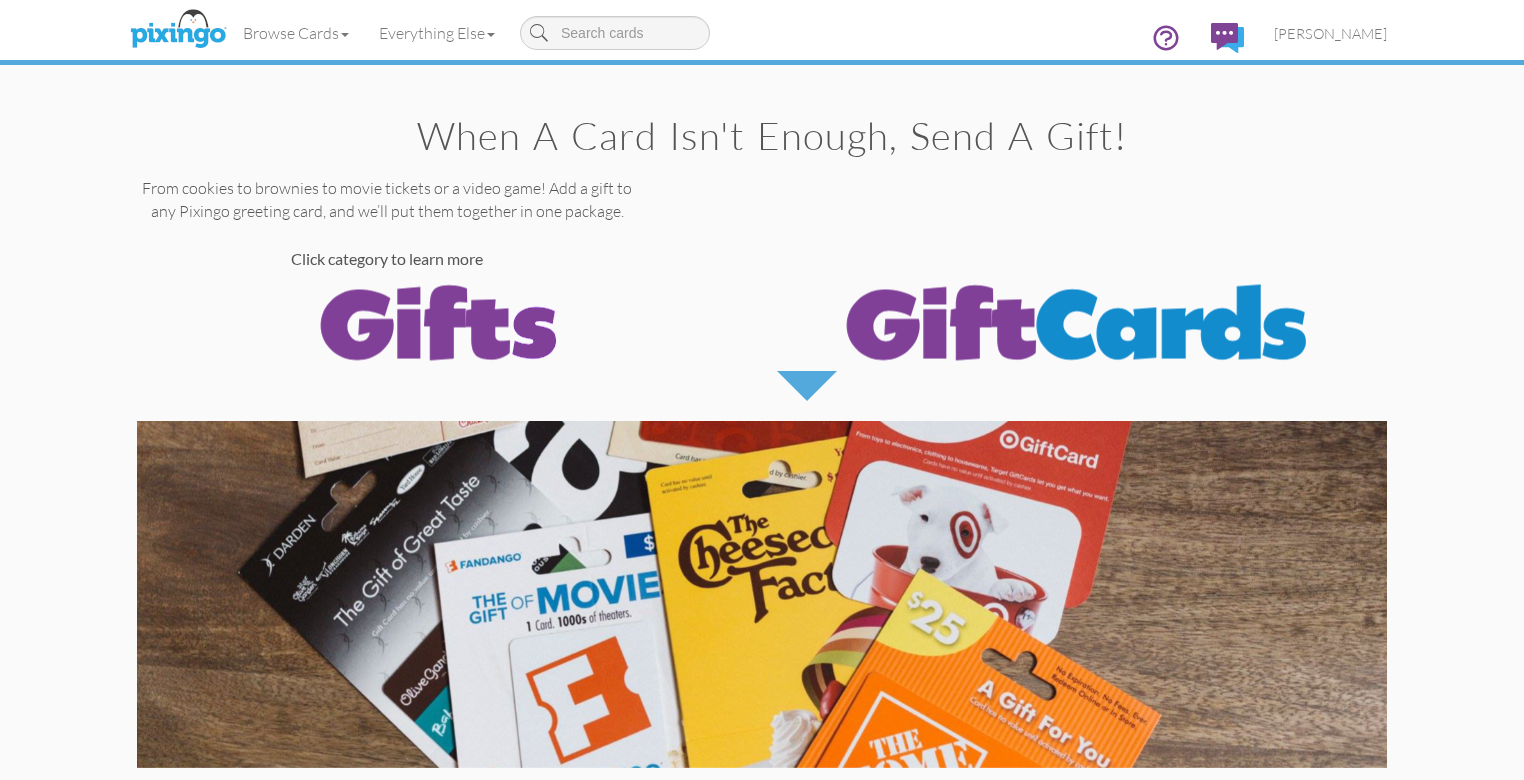click at bounding box center (437, 321) 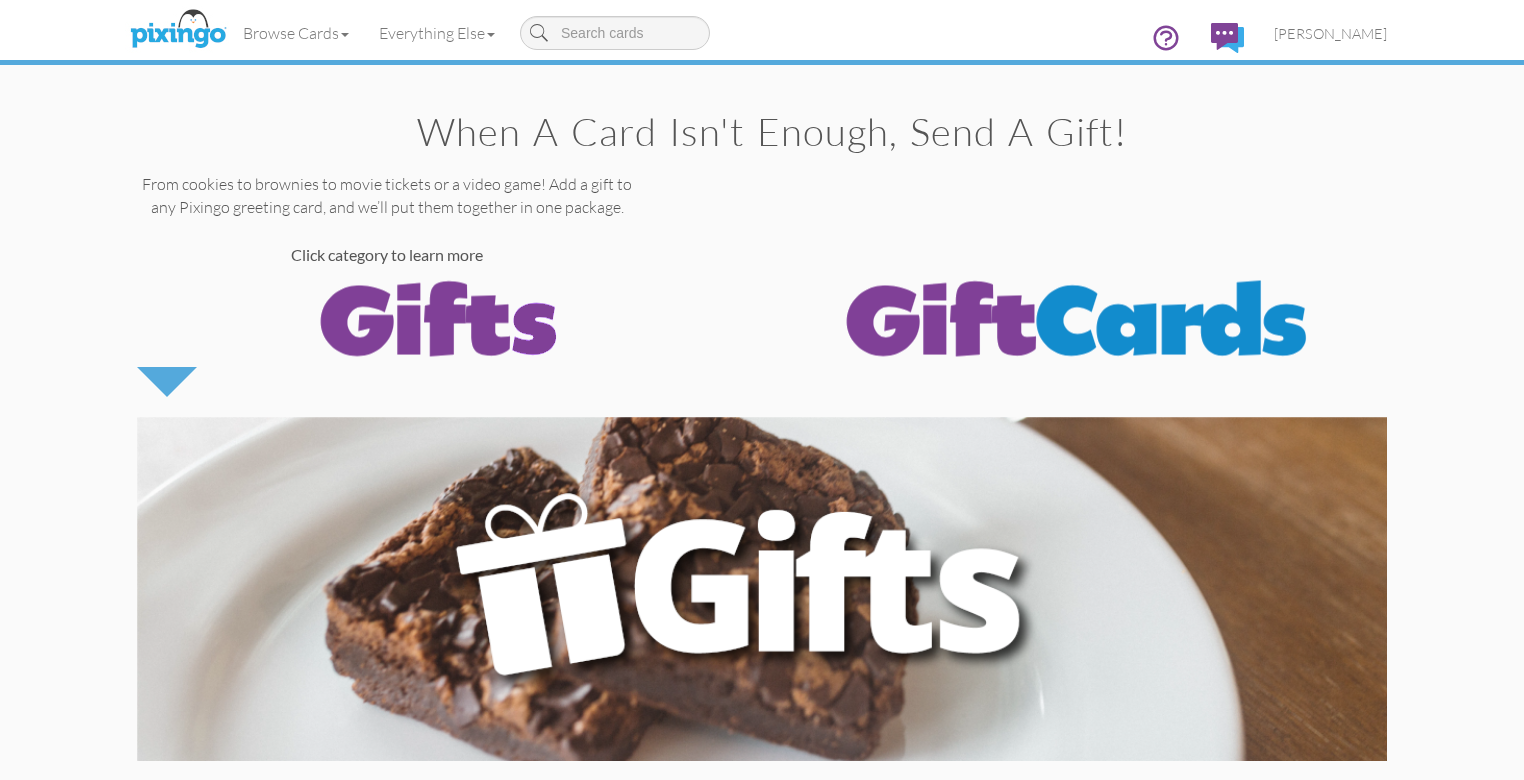 scroll, scrollTop: 0, scrollLeft: 0, axis: both 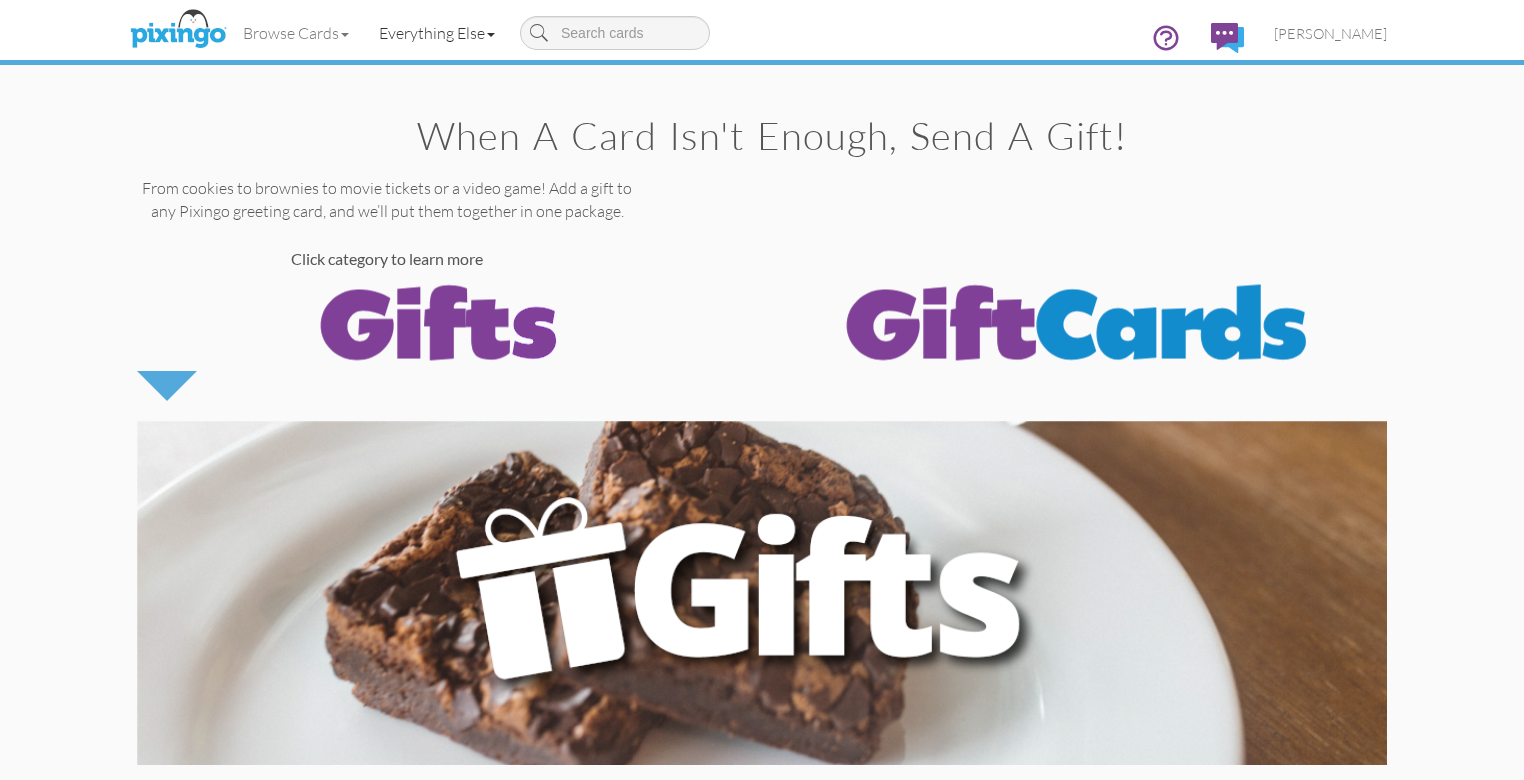 click on "Everything Else" at bounding box center [437, 33] 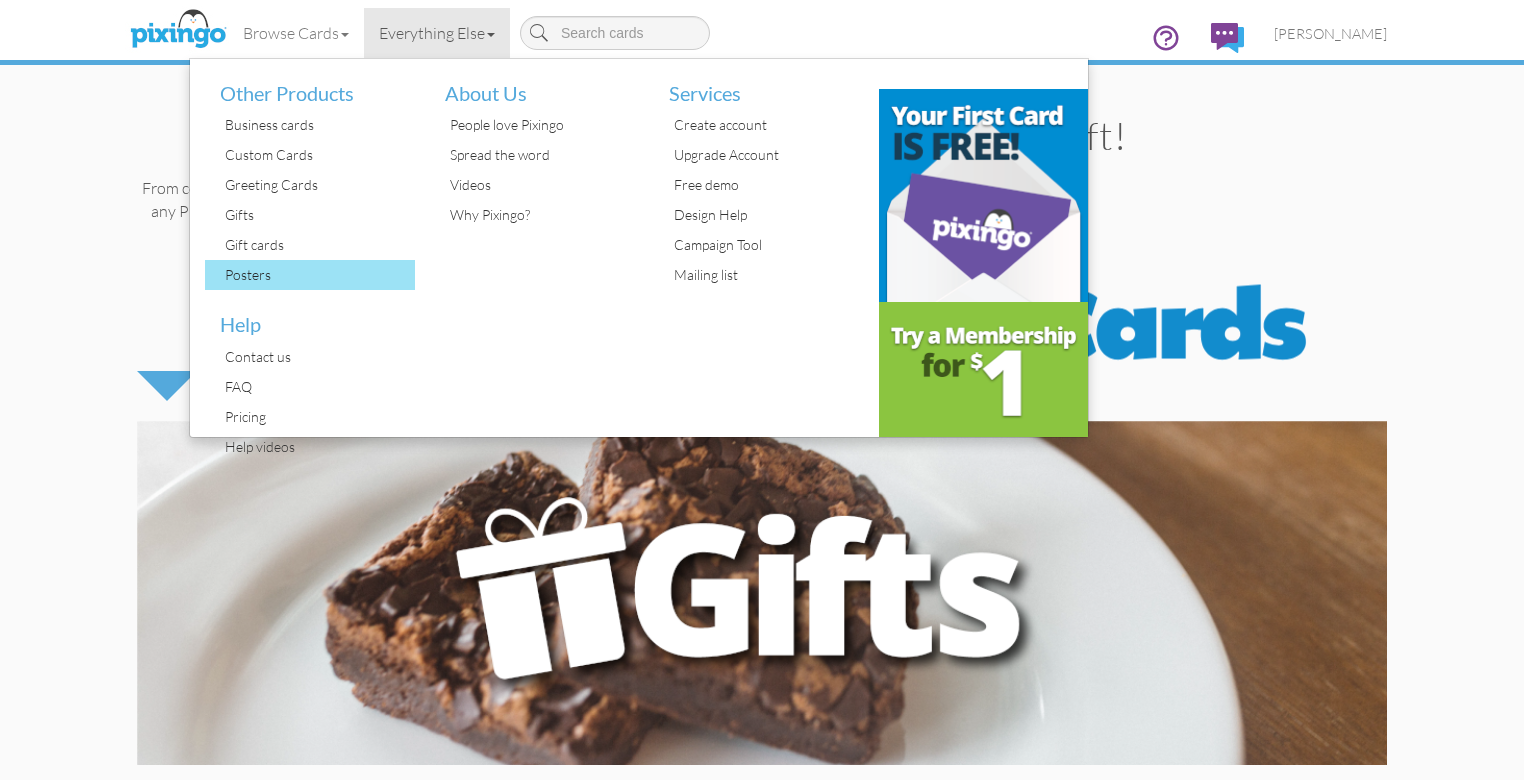 click on "Posters" at bounding box center [317, 275] 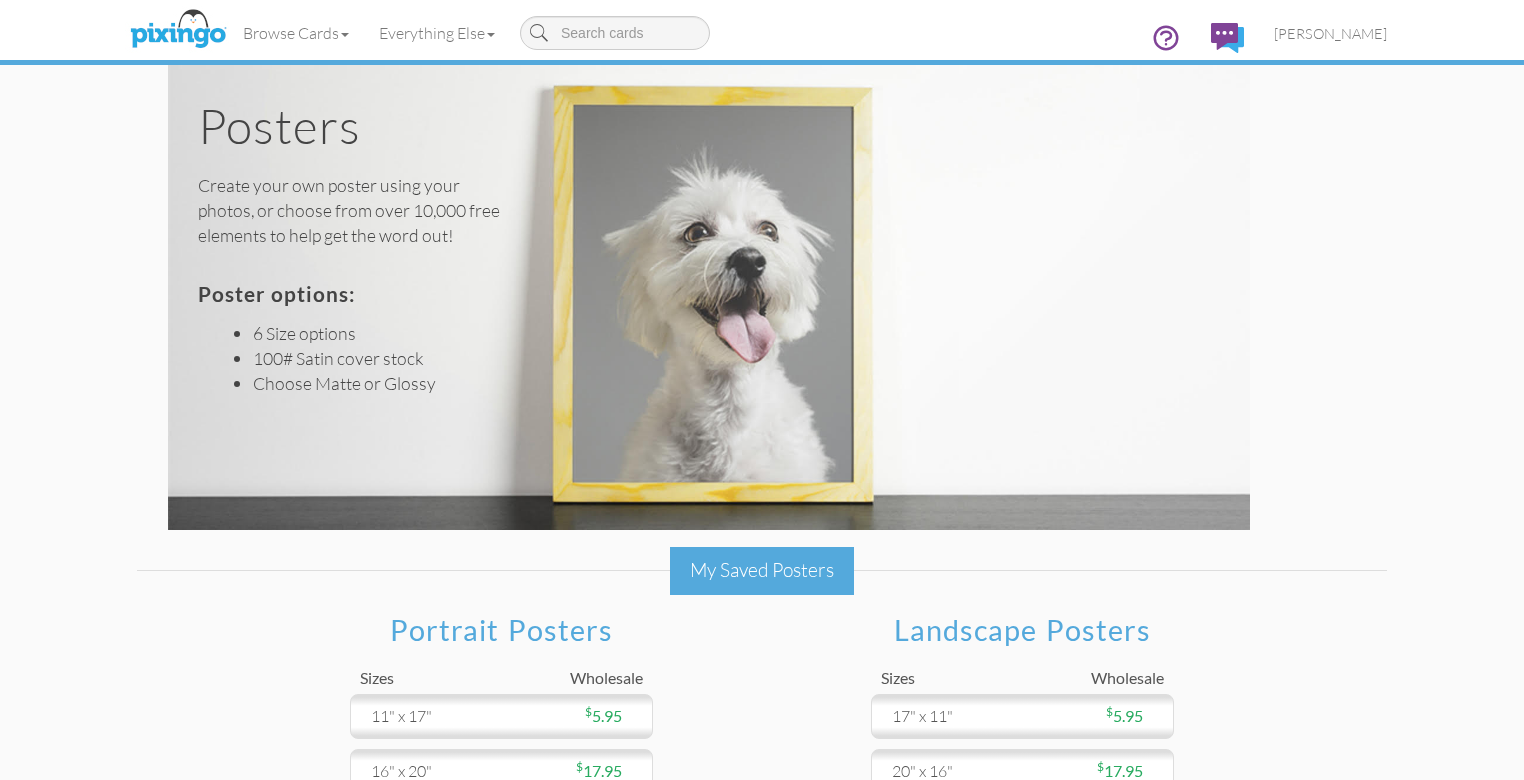 scroll, scrollTop: 0, scrollLeft: 0, axis: both 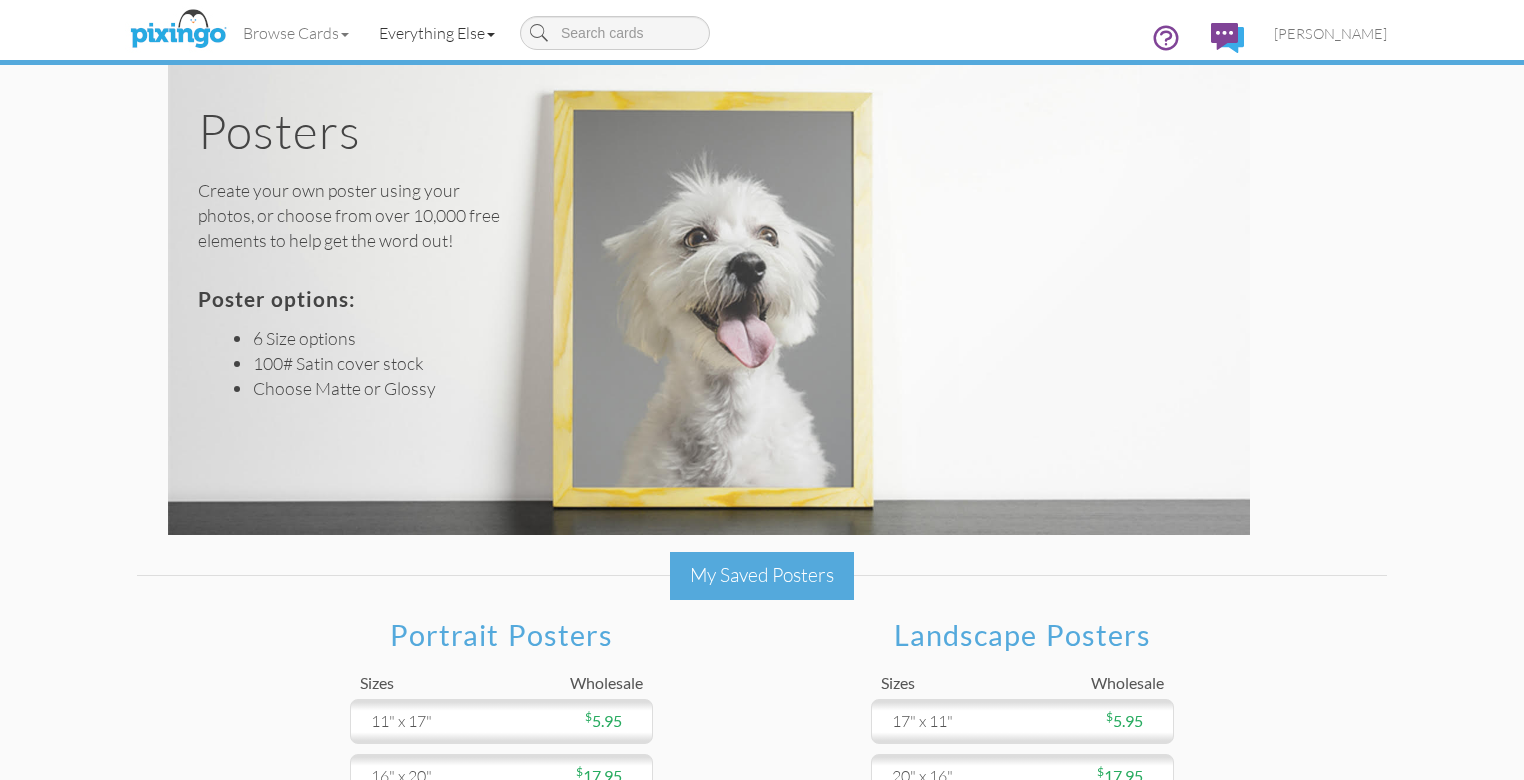 click at bounding box center [491, 35] 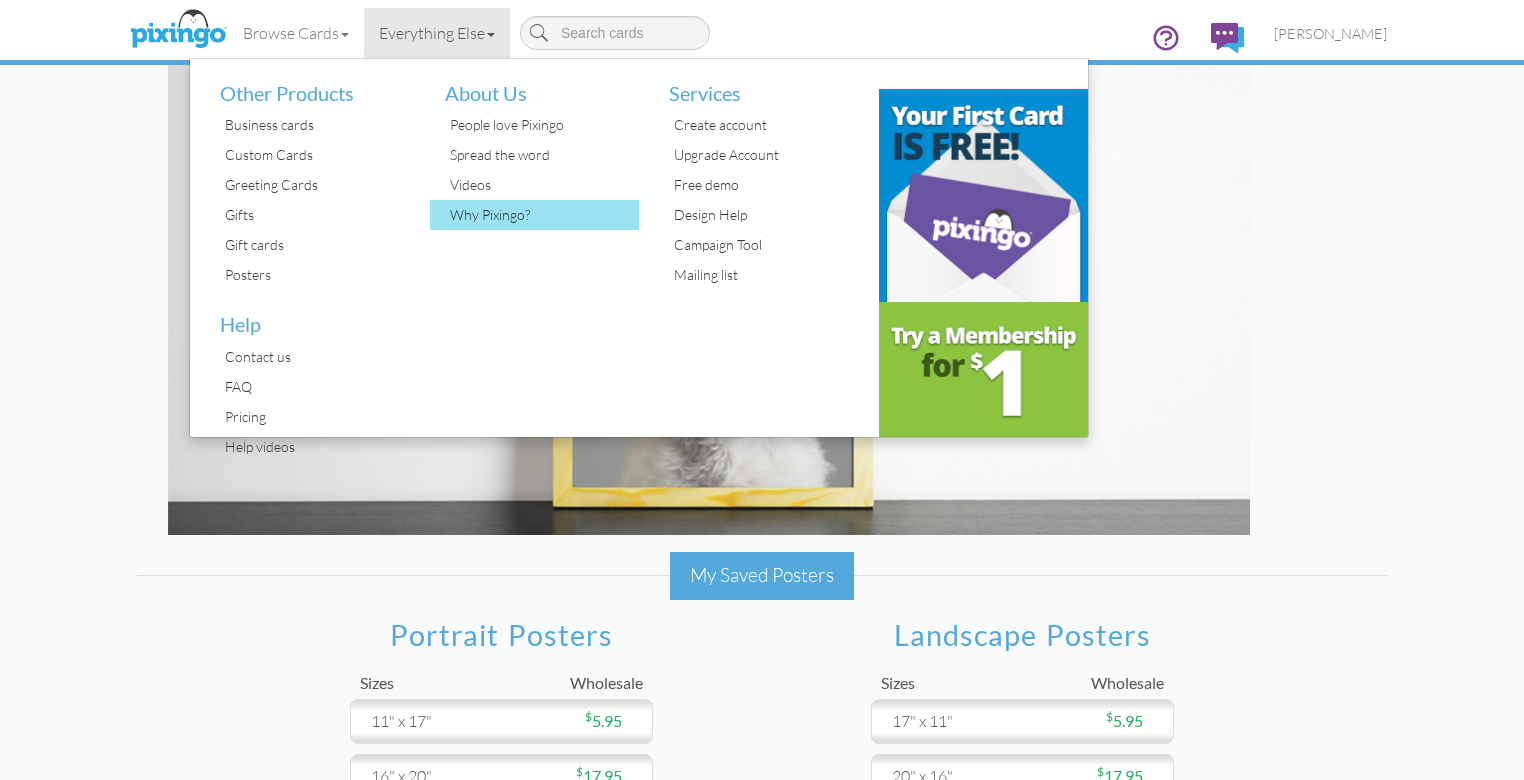 click on "Why Pixingo?" at bounding box center [542, 215] 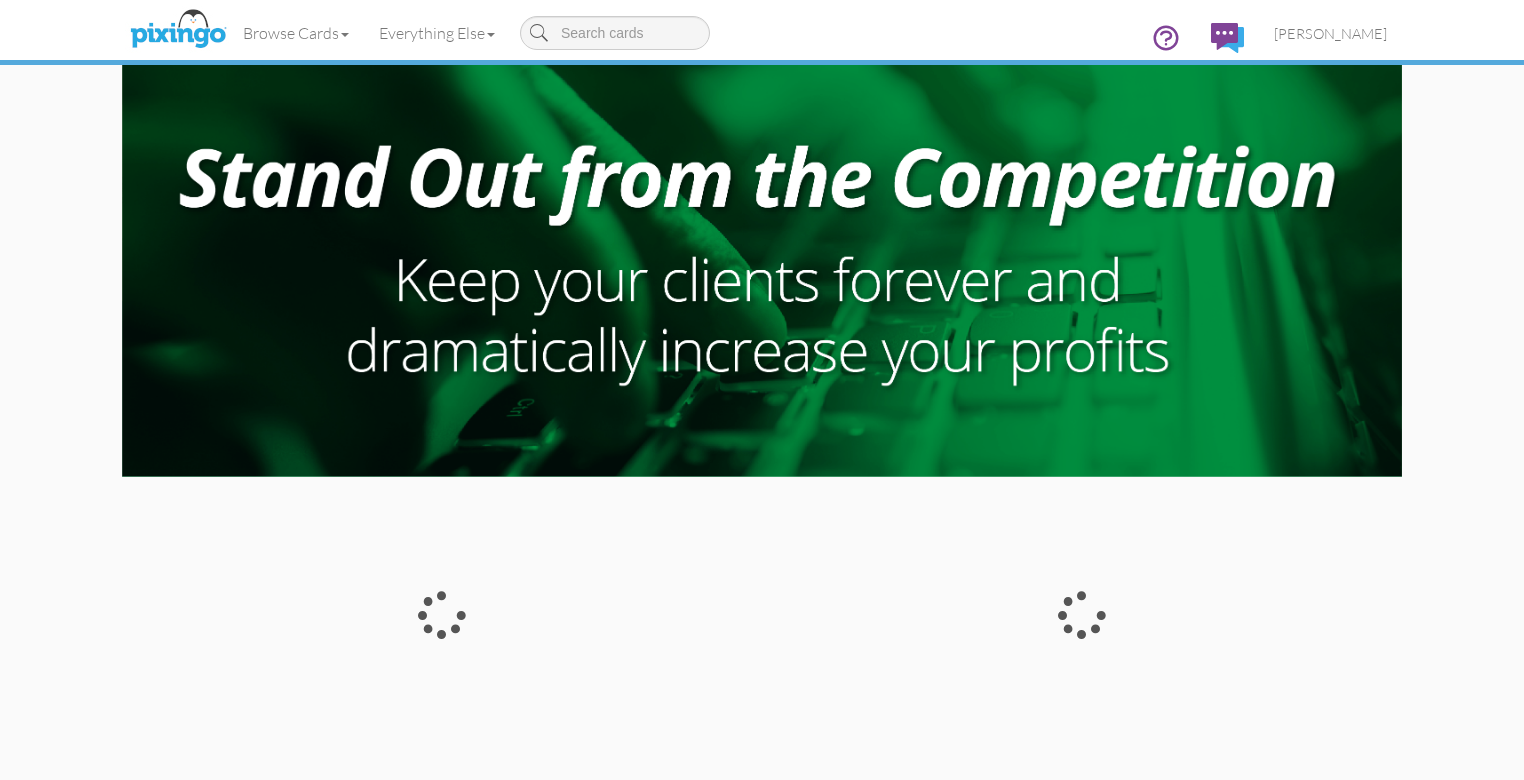 scroll, scrollTop: 0, scrollLeft: 0, axis: both 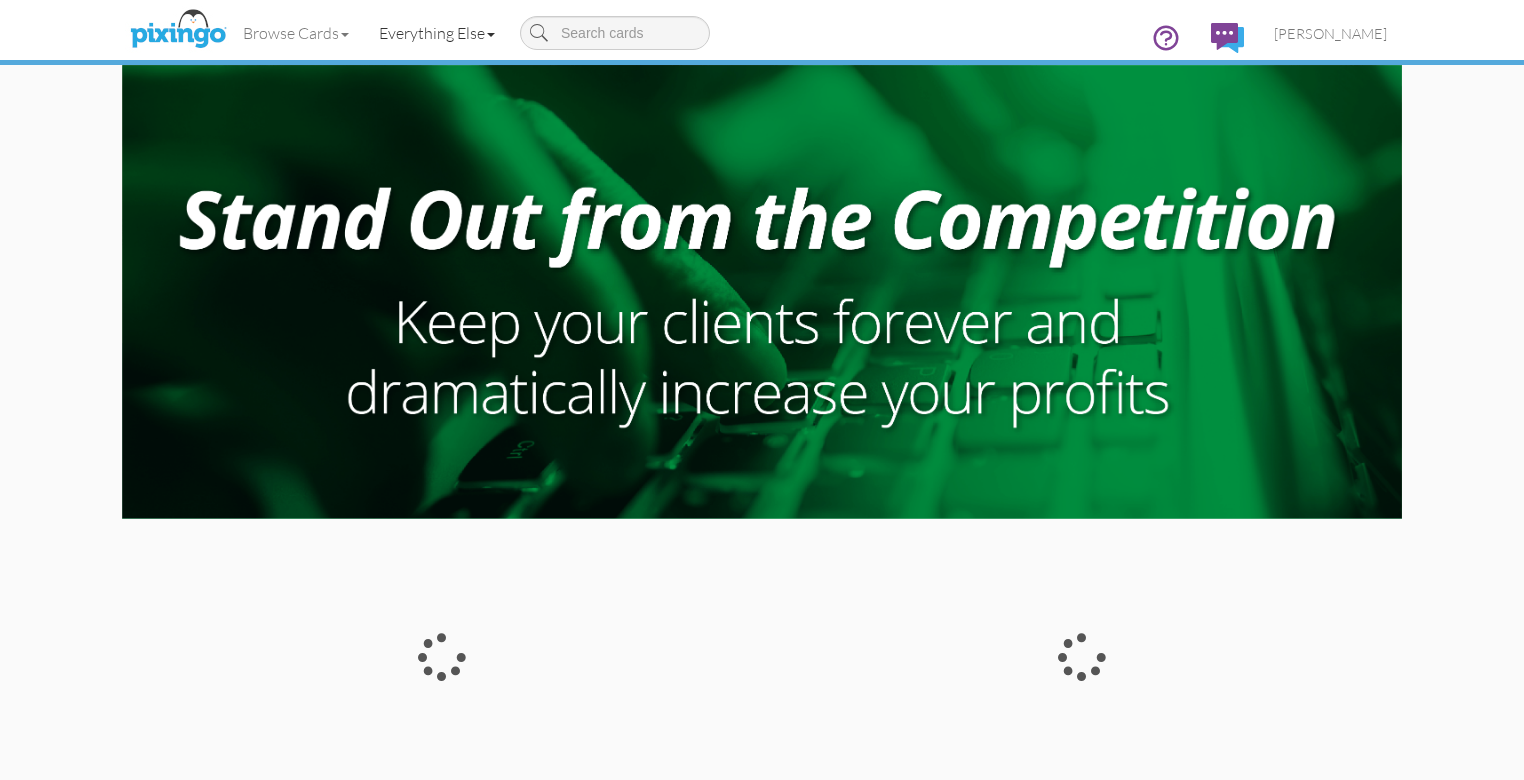 click at bounding box center [491, 35] 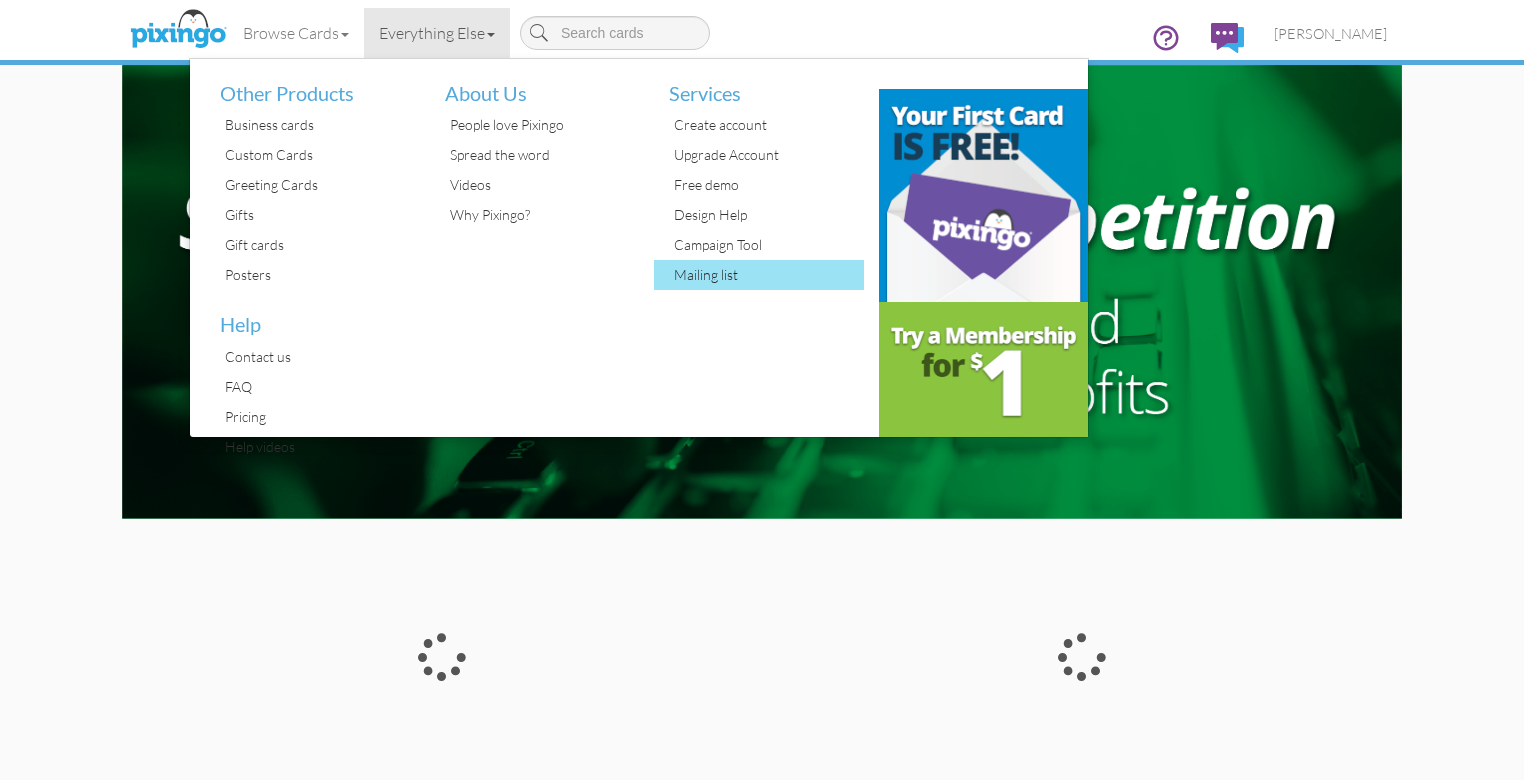 click on "Mailing list" at bounding box center [766, 275] 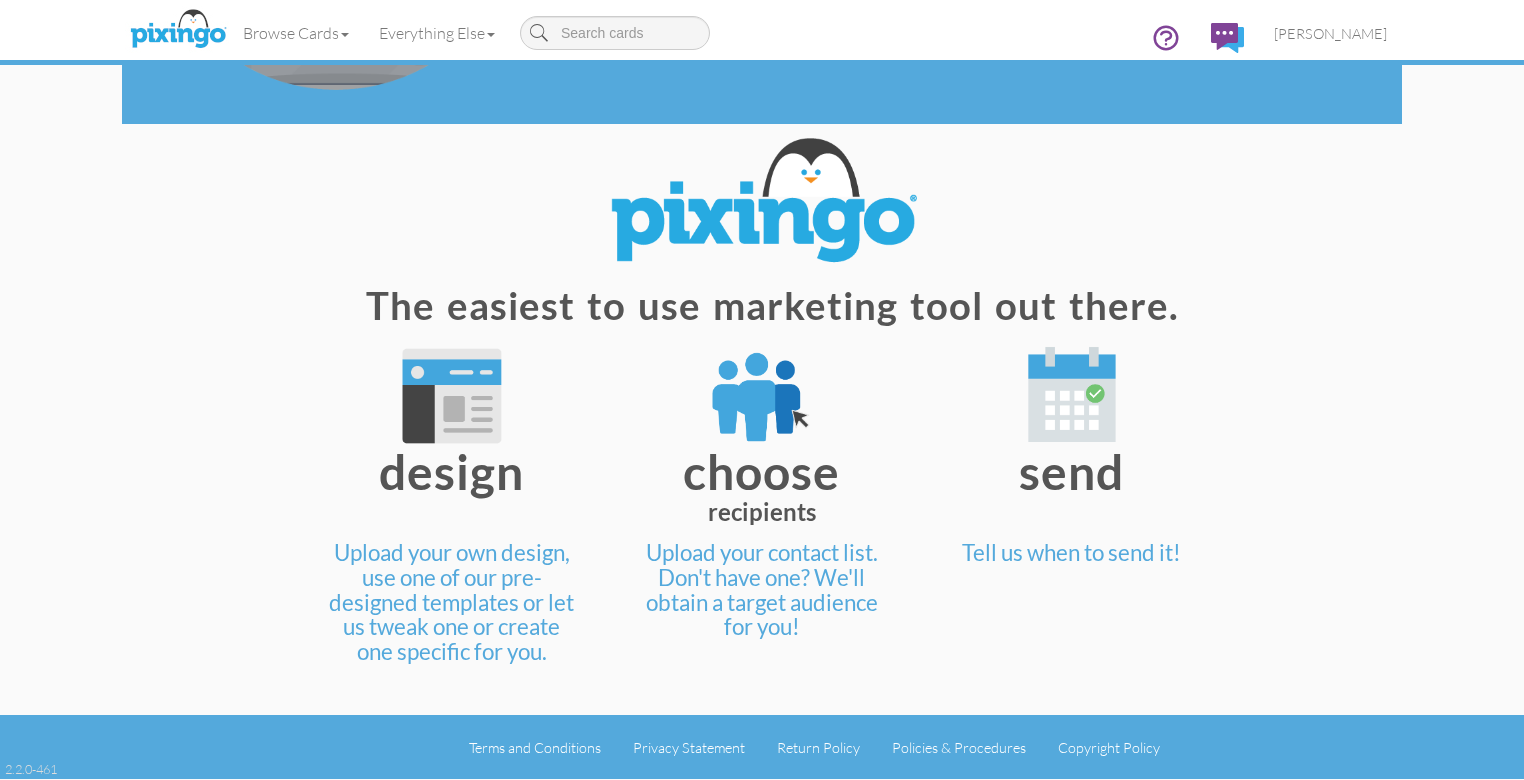 scroll, scrollTop: 3528, scrollLeft: 0, axis: vertical 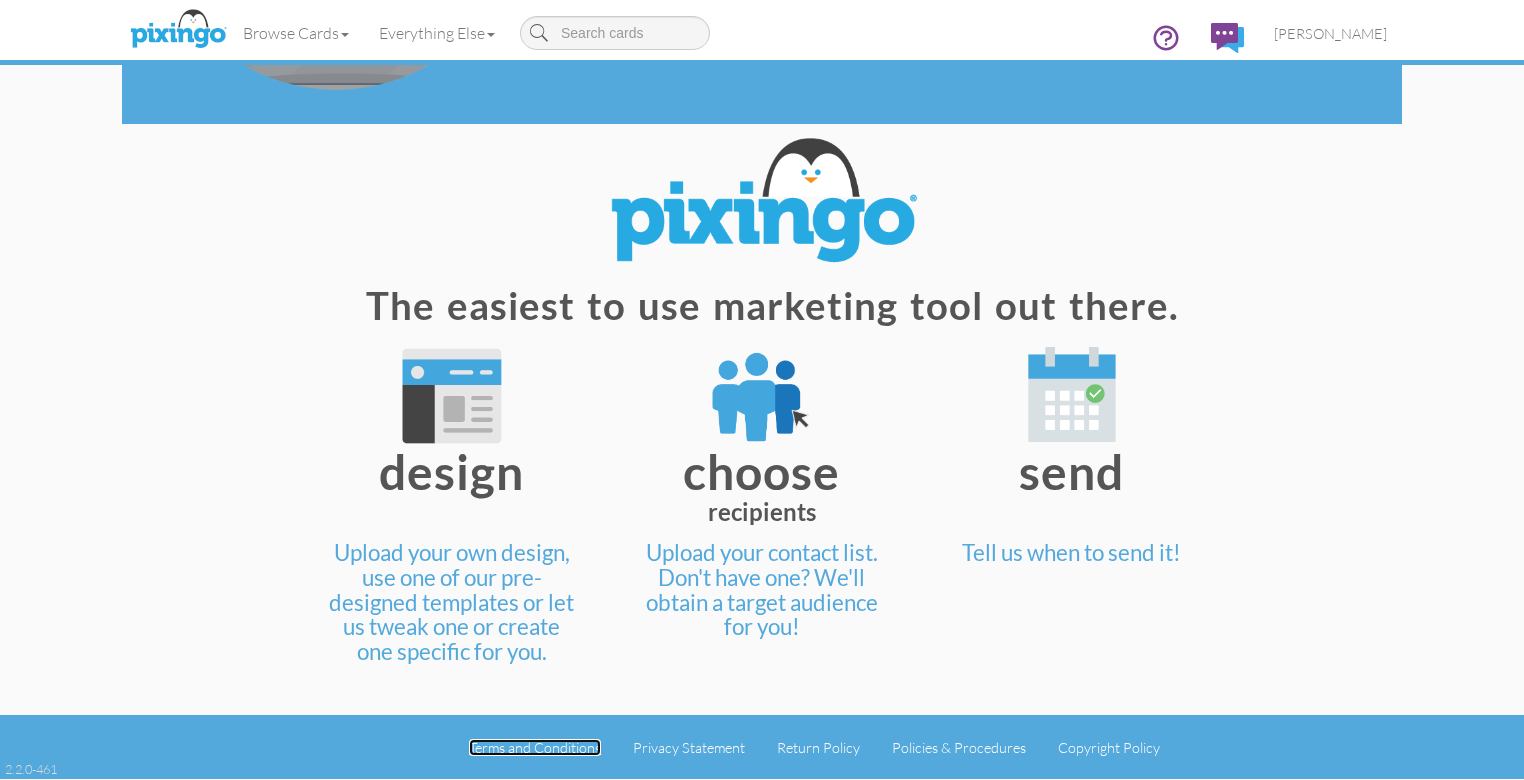 click on "Terms and Conditions" 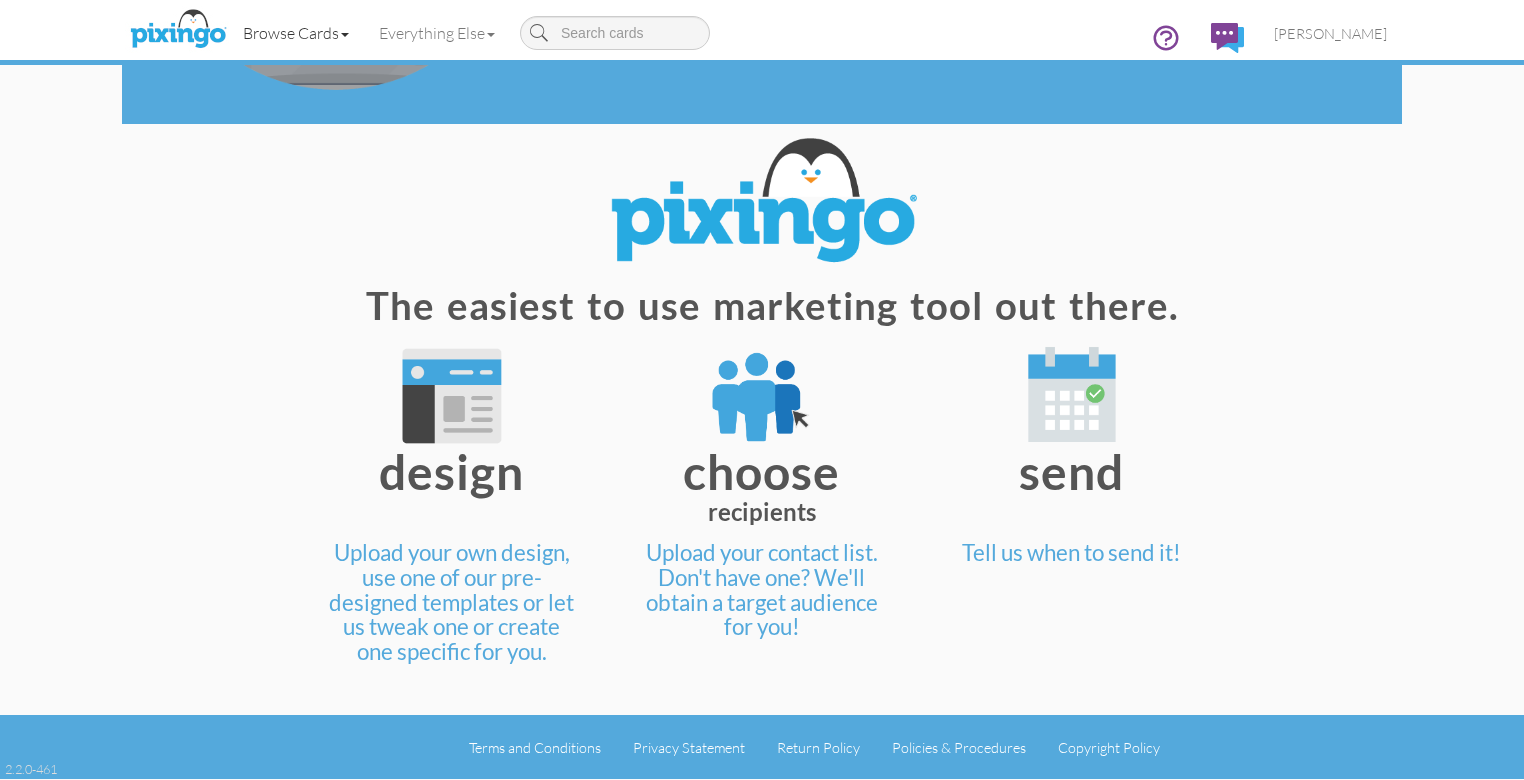 click on "Browse Cards" at bounding box center [296, 33] 